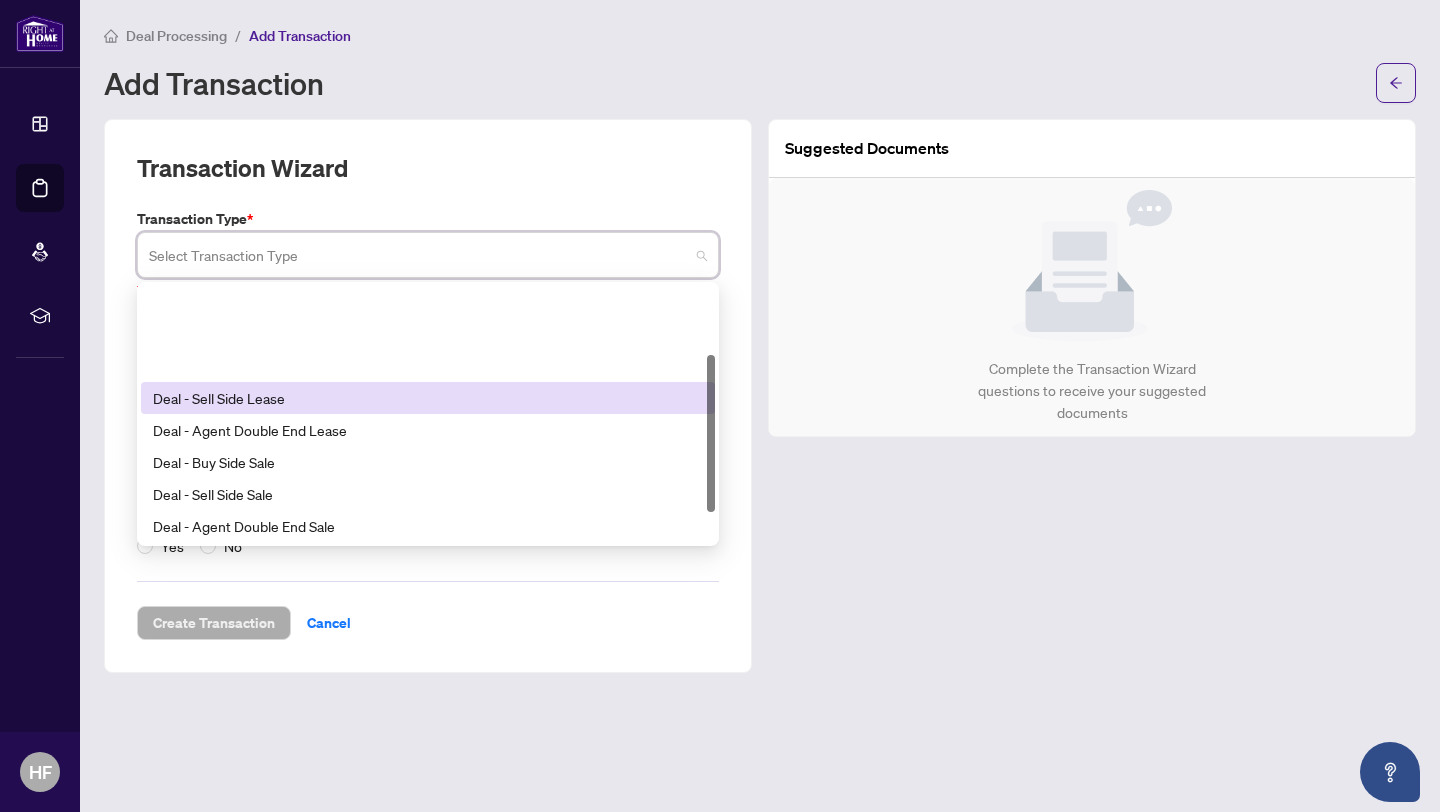 scroll, scrollTop: 0, scrollLeft: 0, axis: both 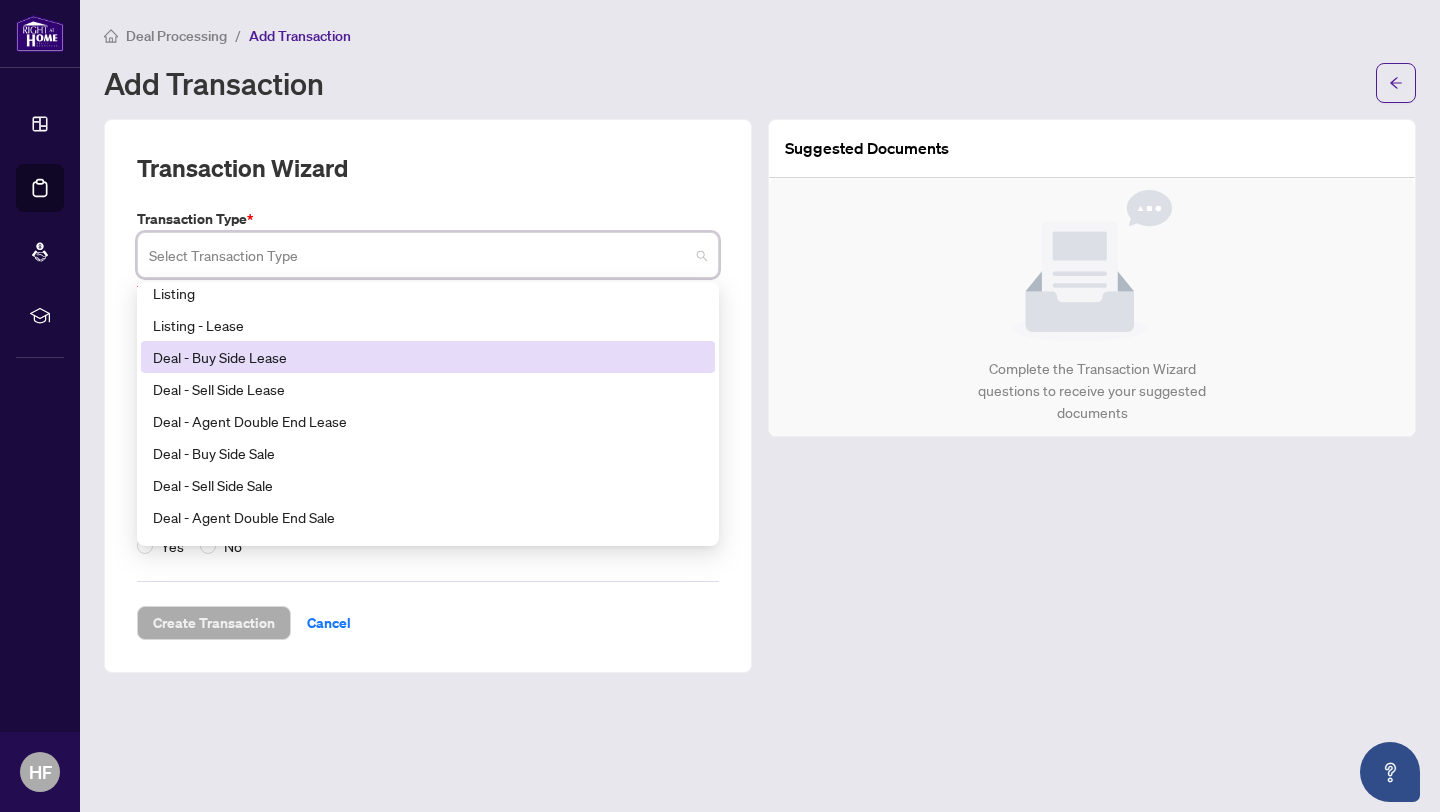 click on "Deal - Buy Side Lease" at bounding box center [428, 357] 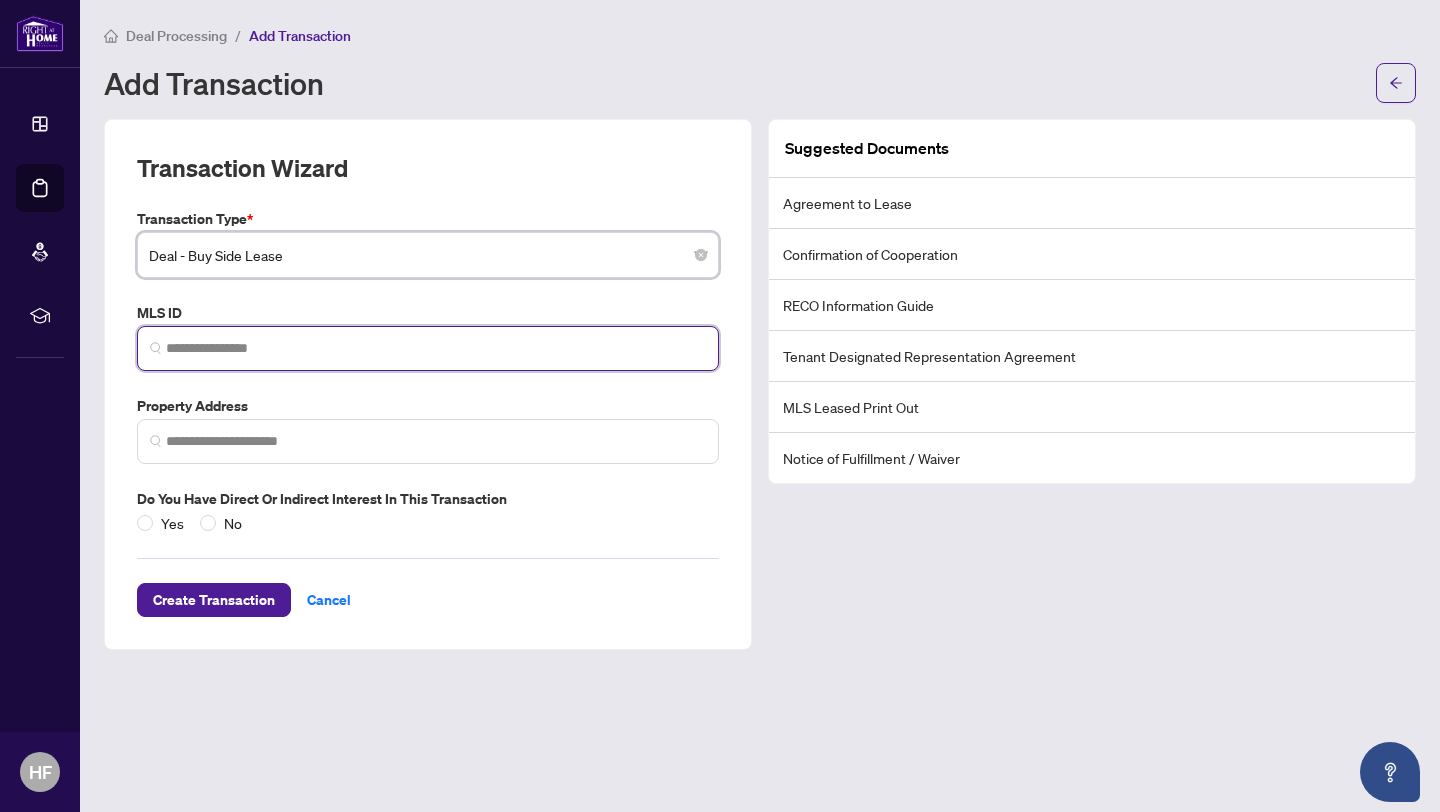 click at bounding box center (436, 348) 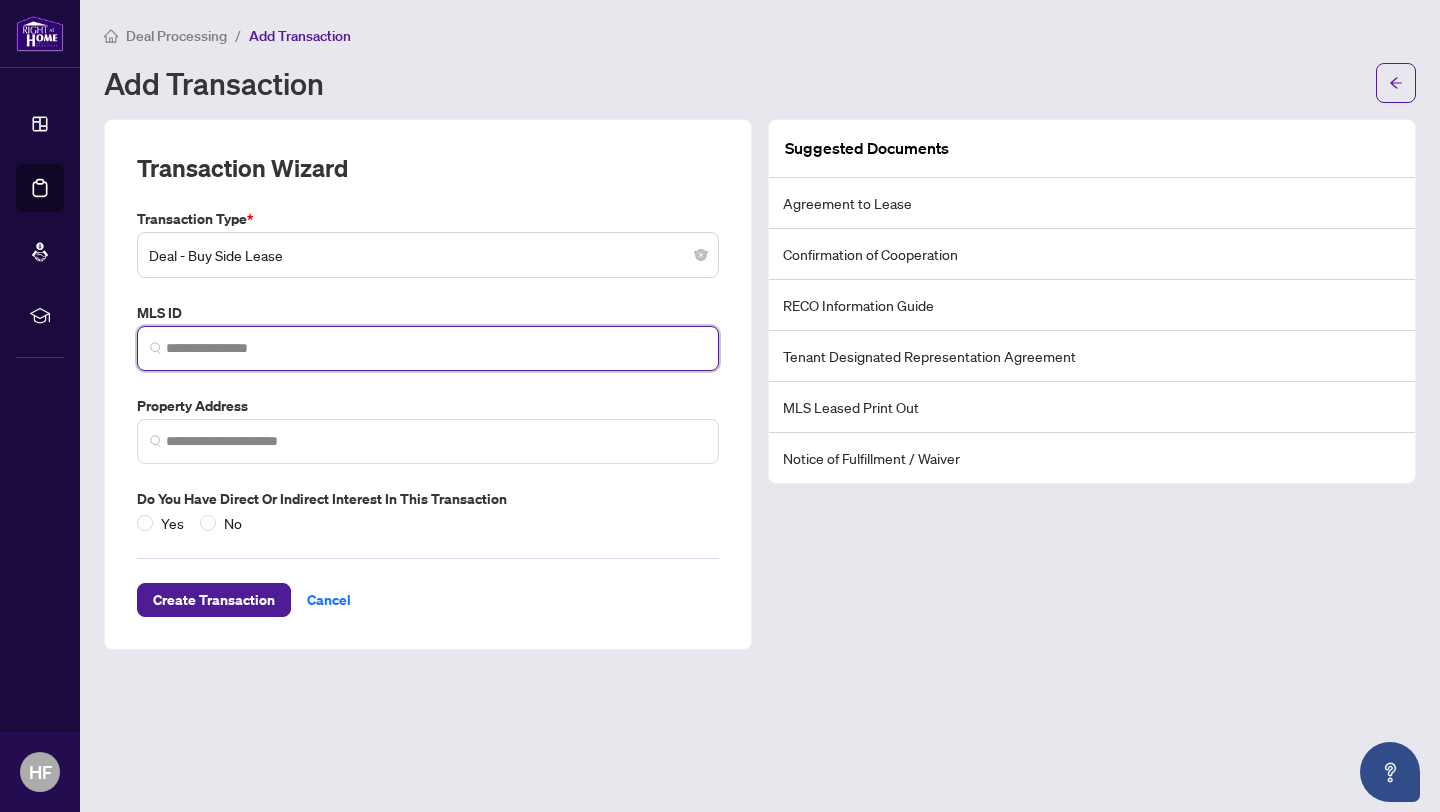 paste on "*********" 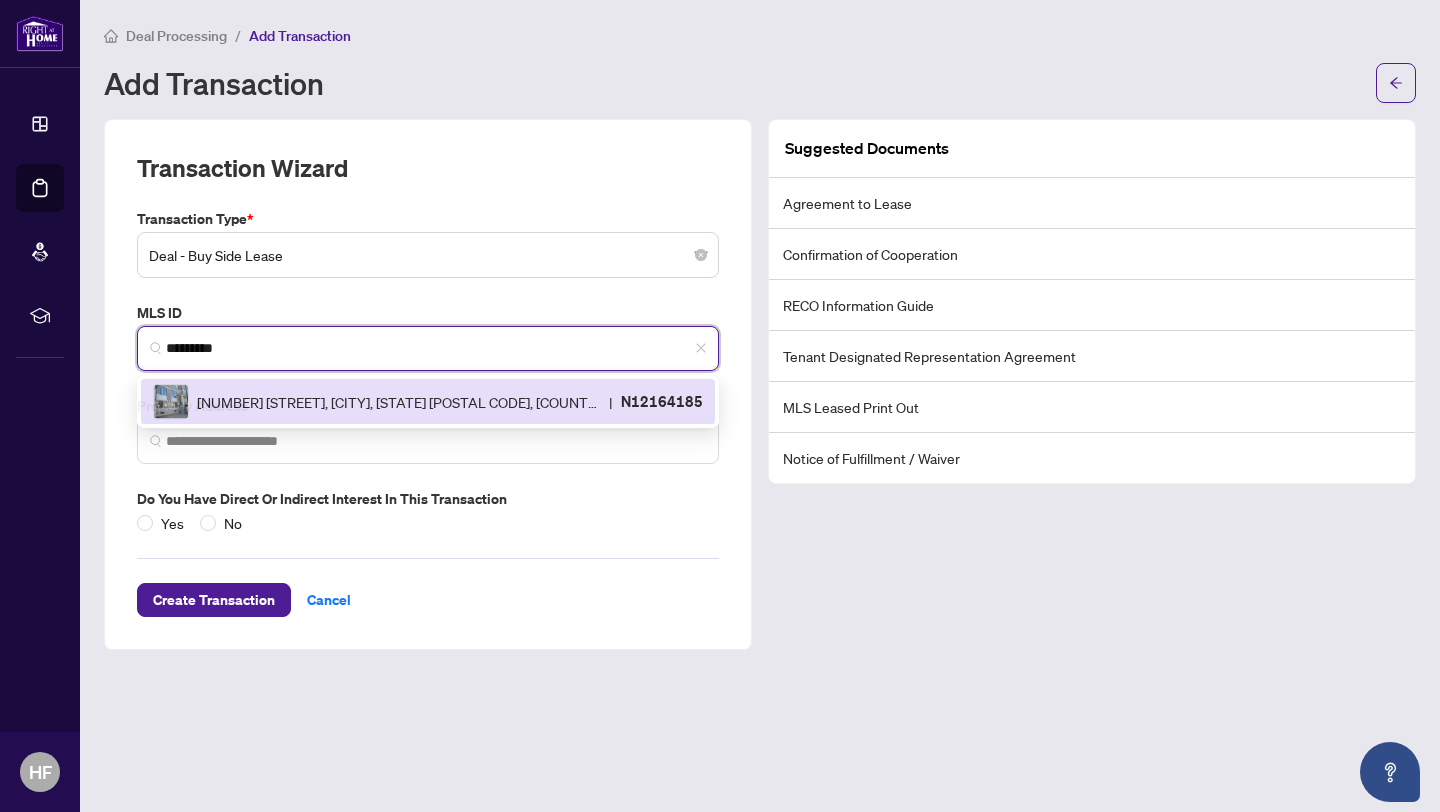 type on "*********" 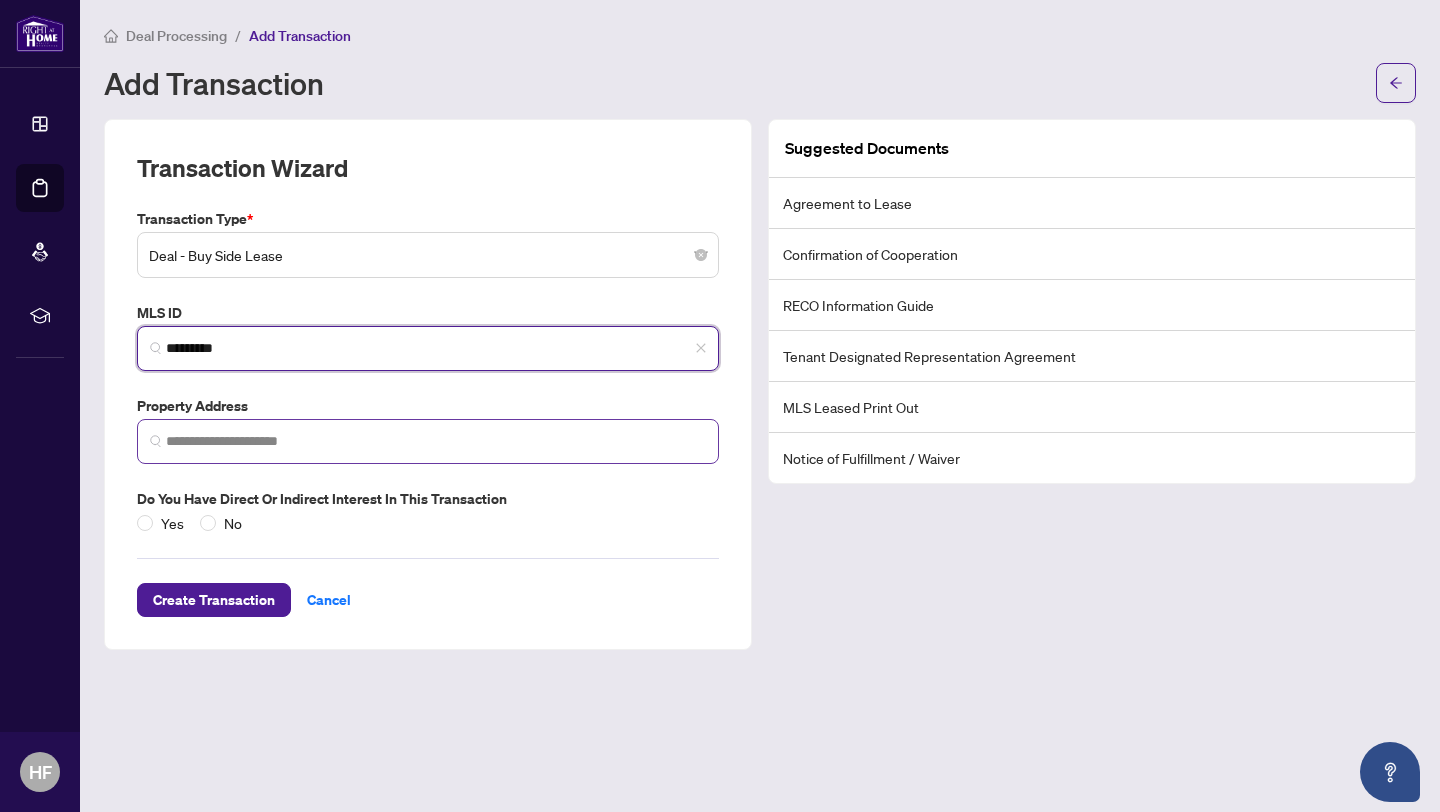 click at bounding box center (428, 441) 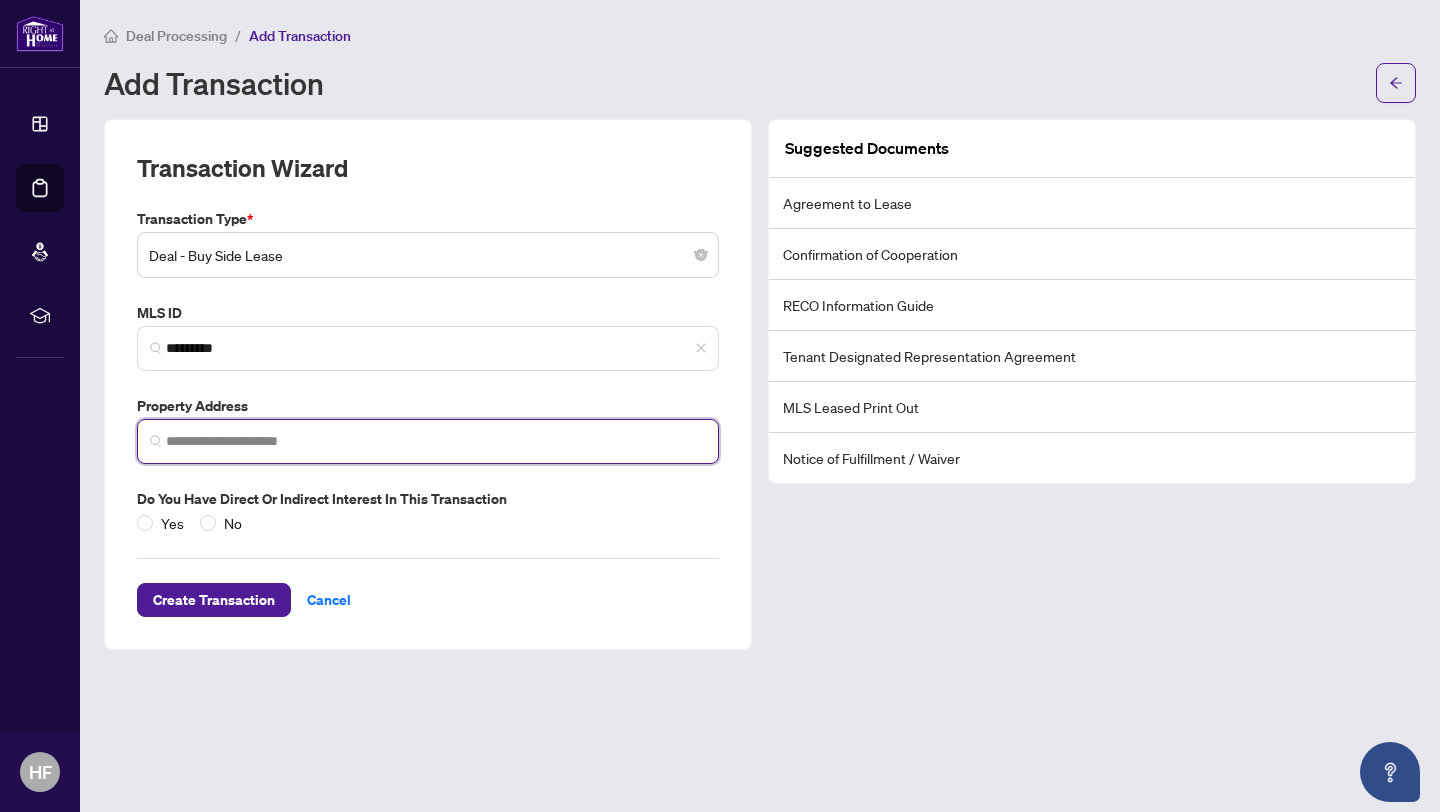 paste on "**********" 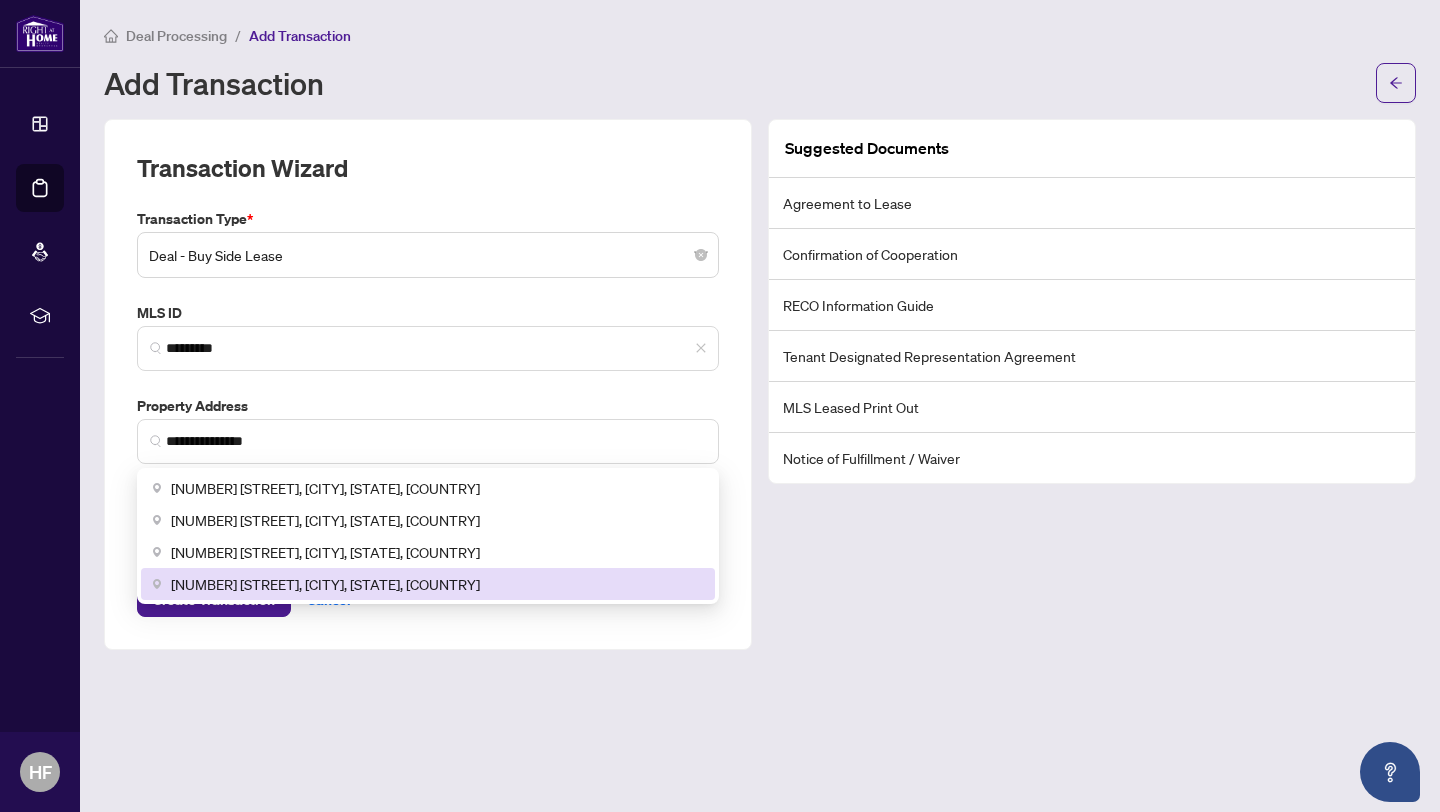 click on "**********" at bounding box center [760, 406] 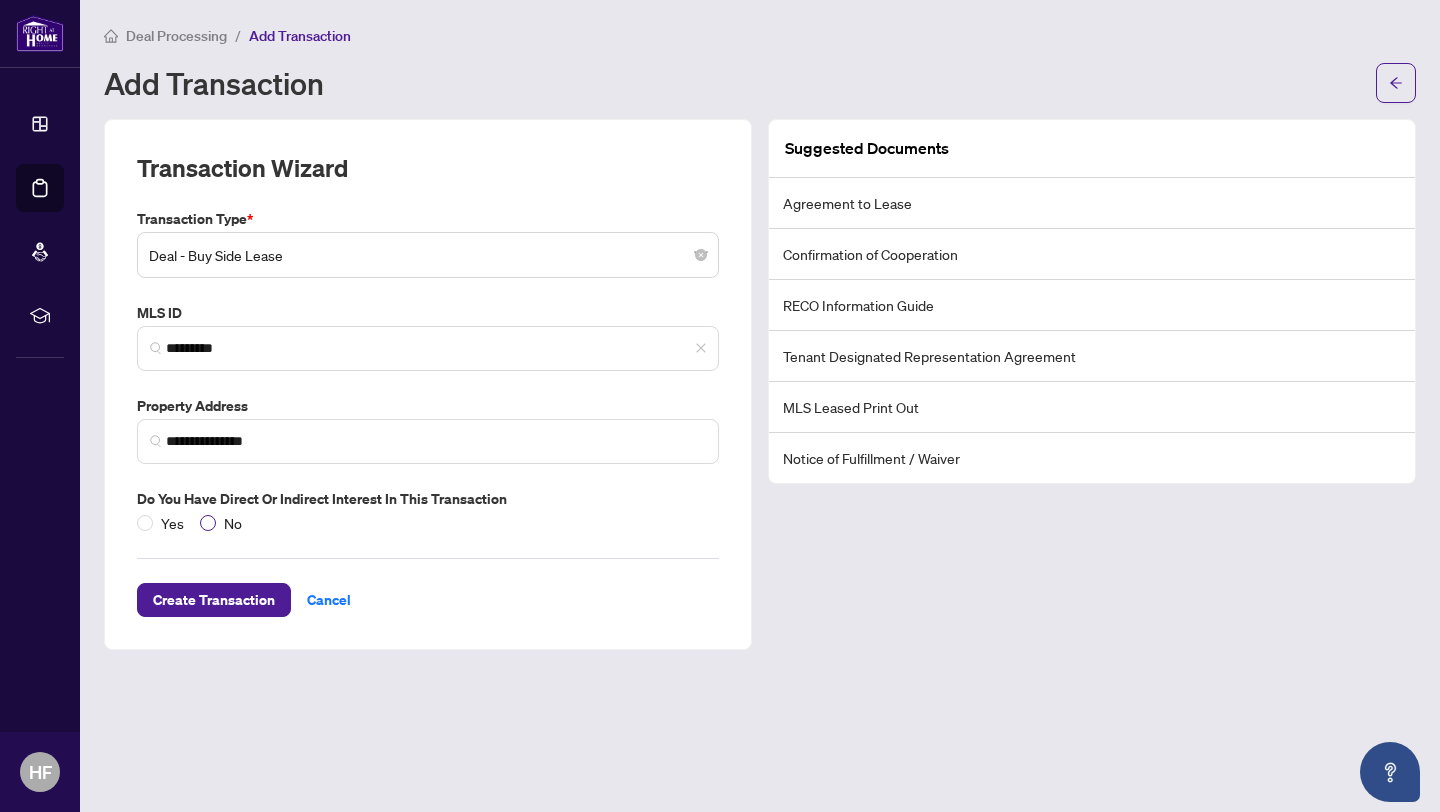 click on "No" at bounding box center (233, 523) 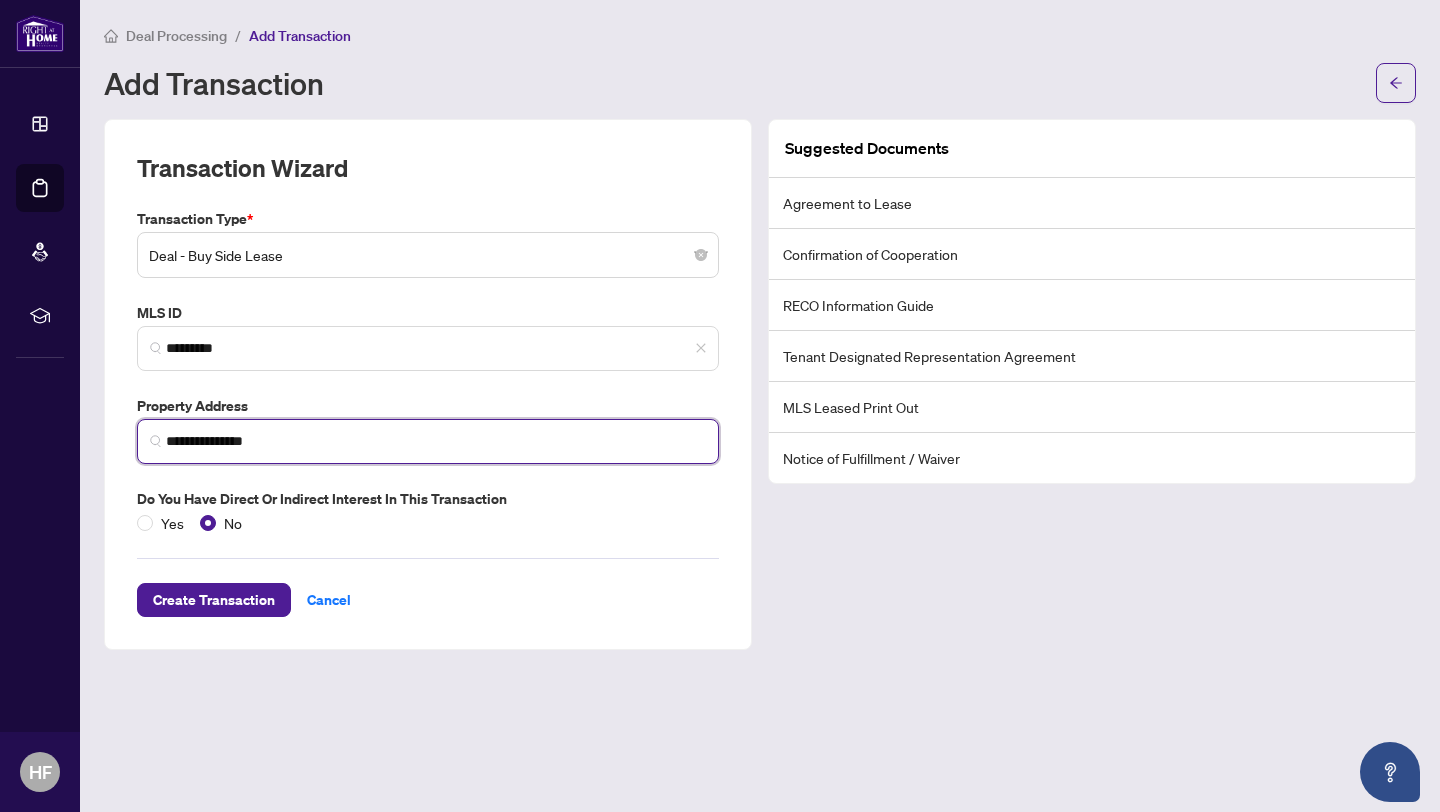 click on "**********" at bounding box center [436, 441] 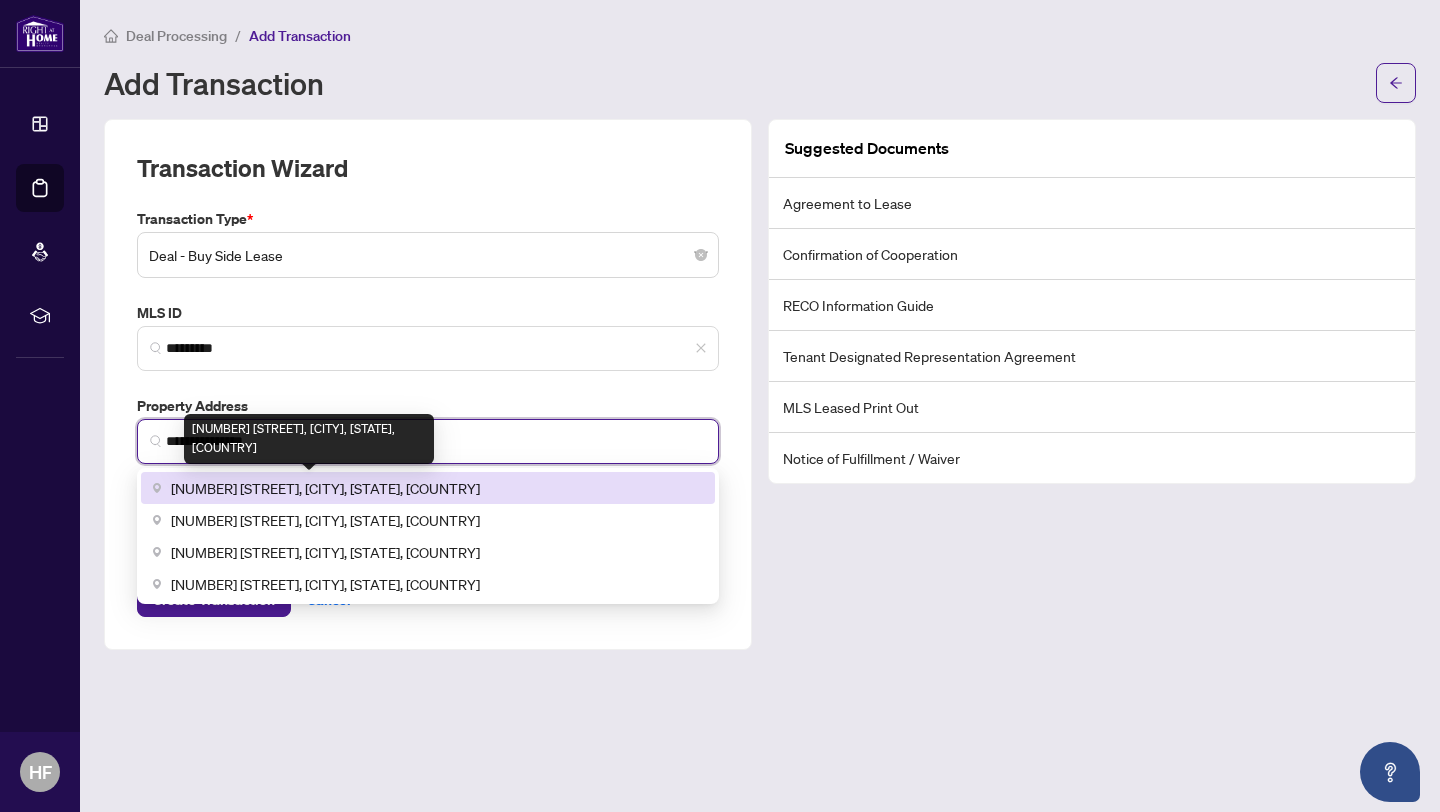 click on "[NUMBER] [STREET], [CITY], [STATE], [COUNTRY]" at bounding box center [325, 488] 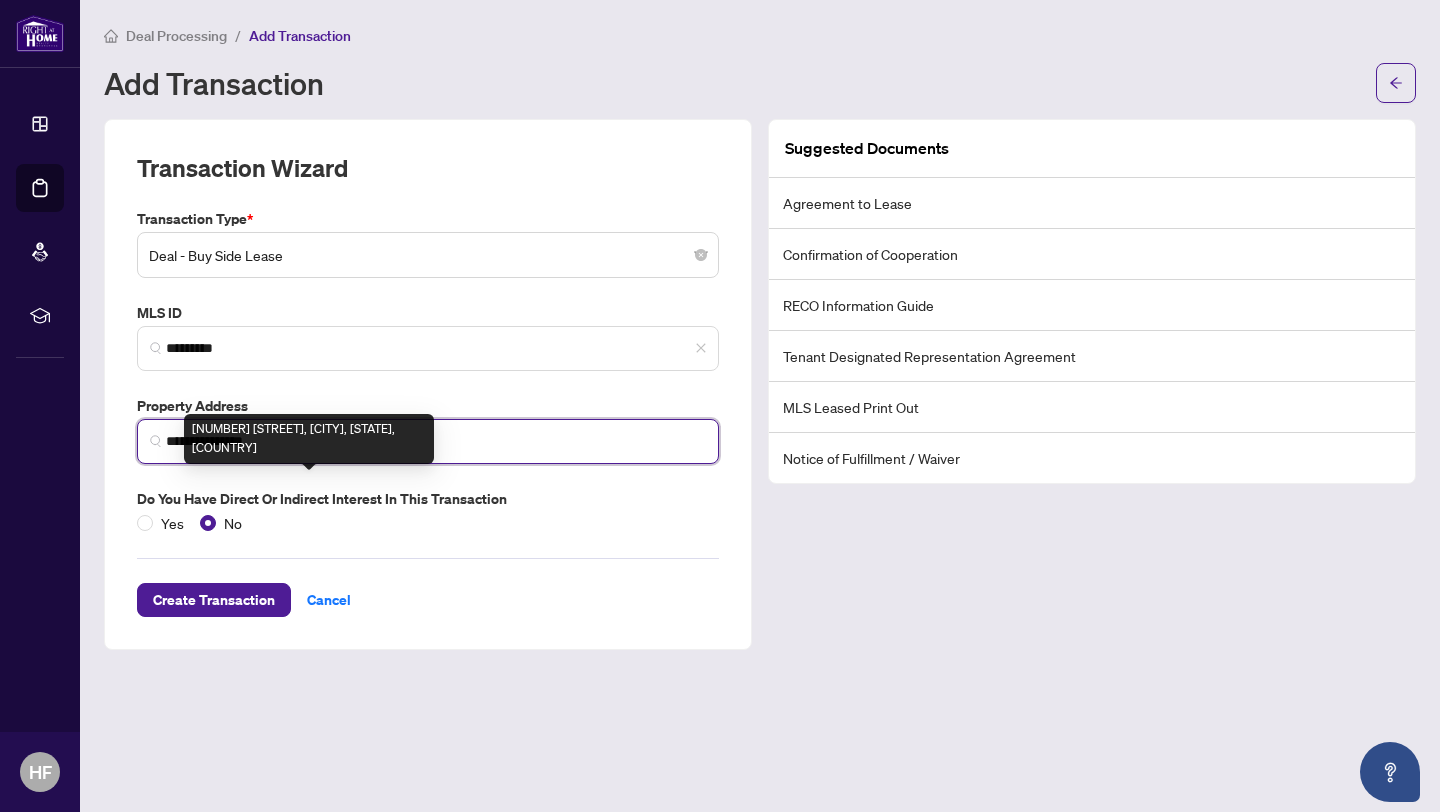 type on "**********" 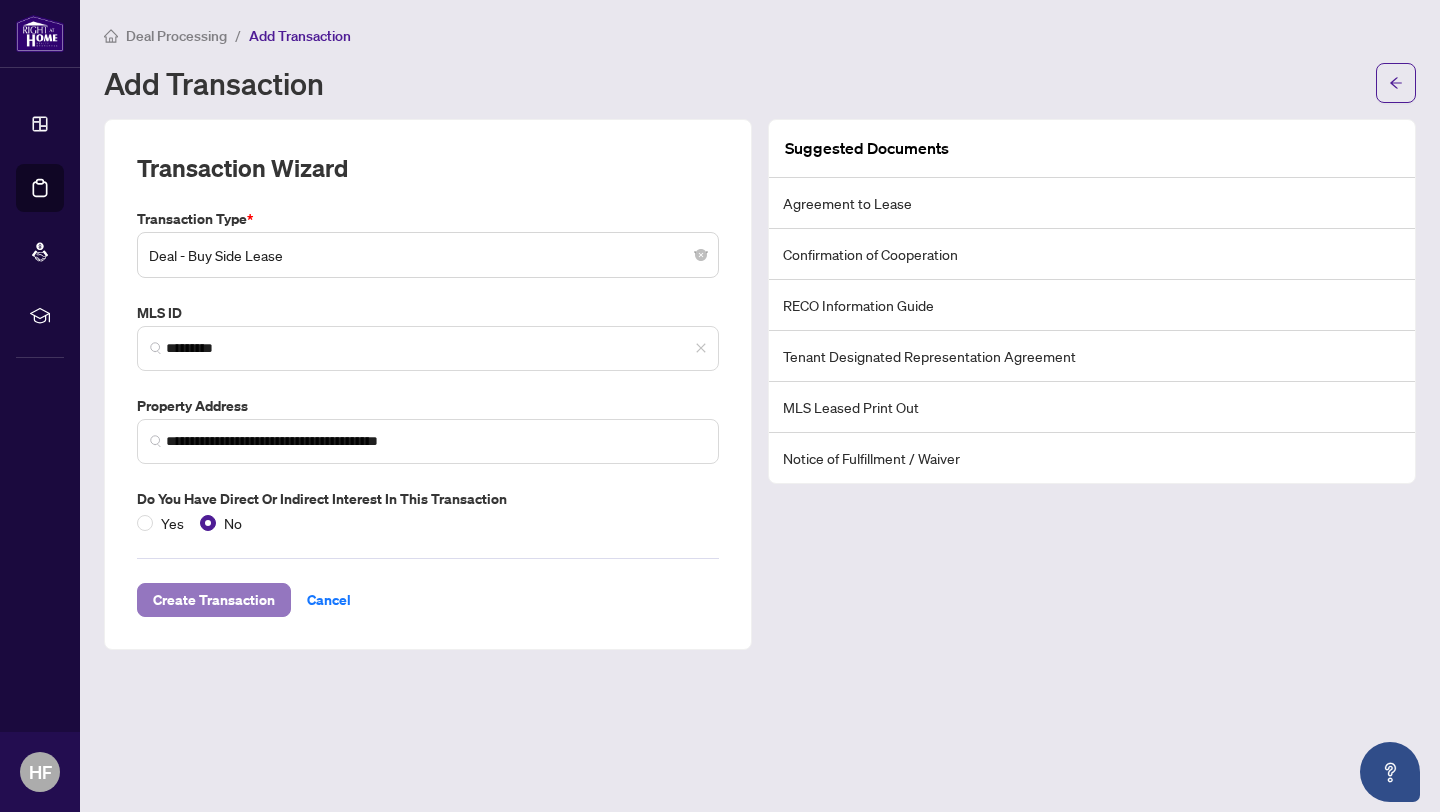 click on "Create Transaction" at bounding box center [214, 600] 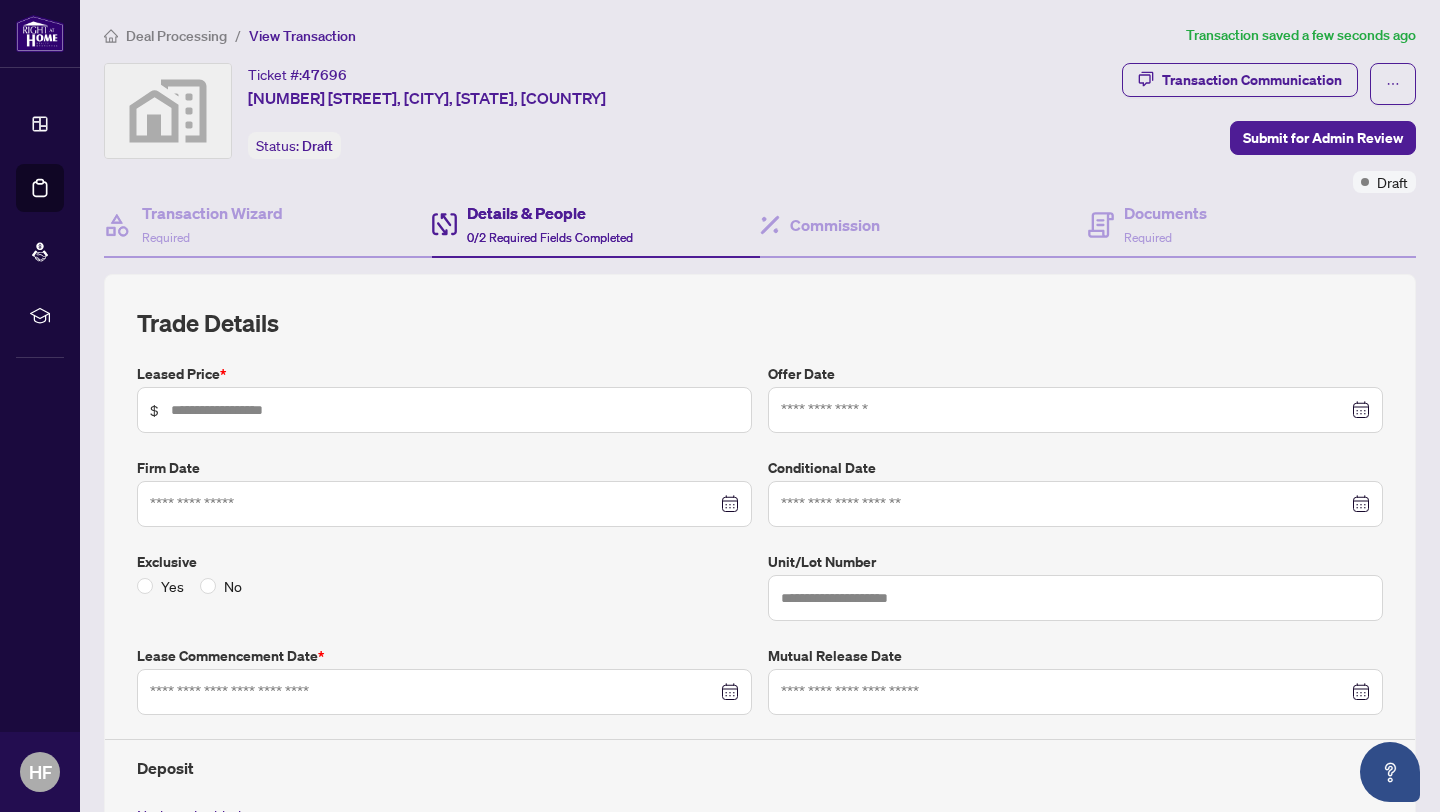 click on "$" at bounding box center (444, 410) 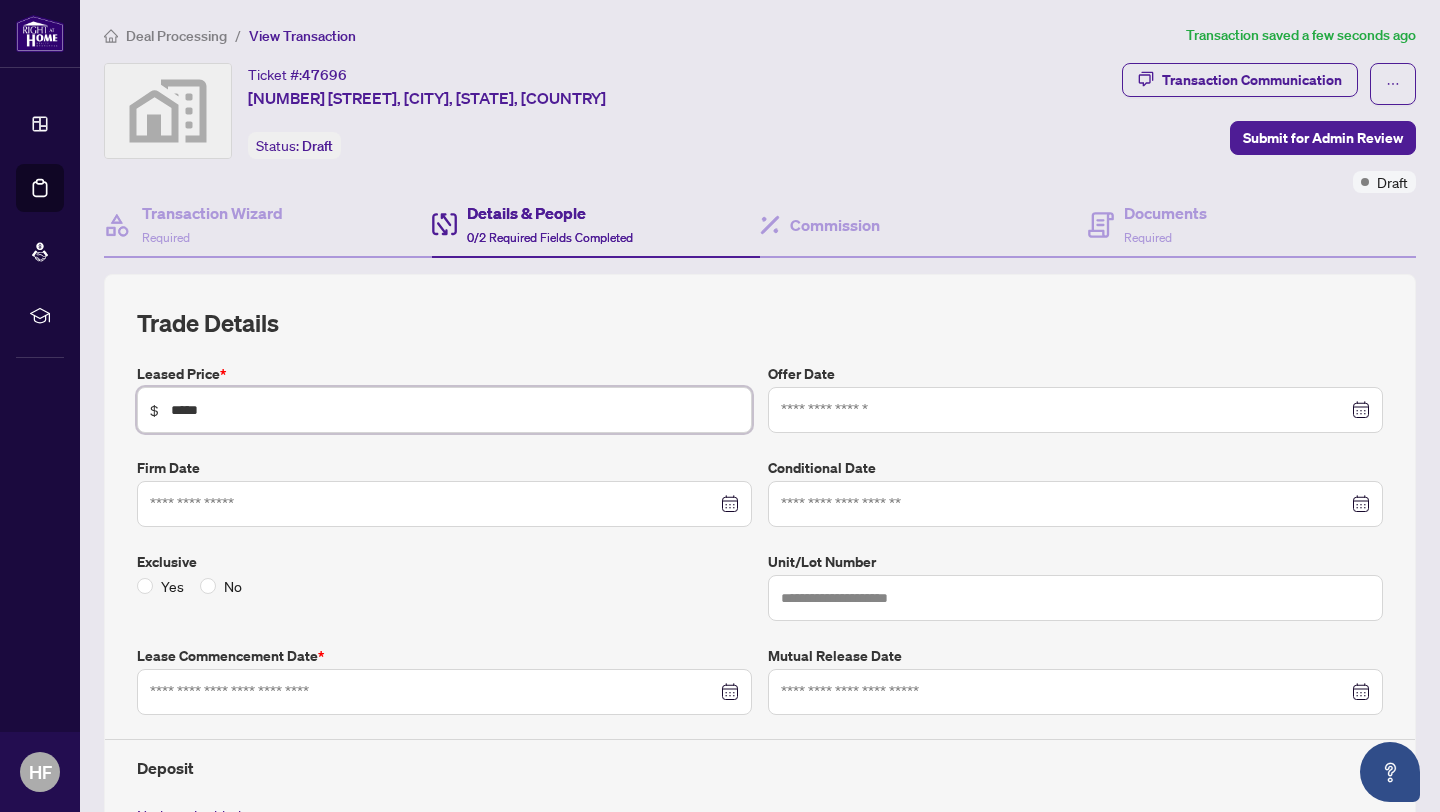 type on "*****" 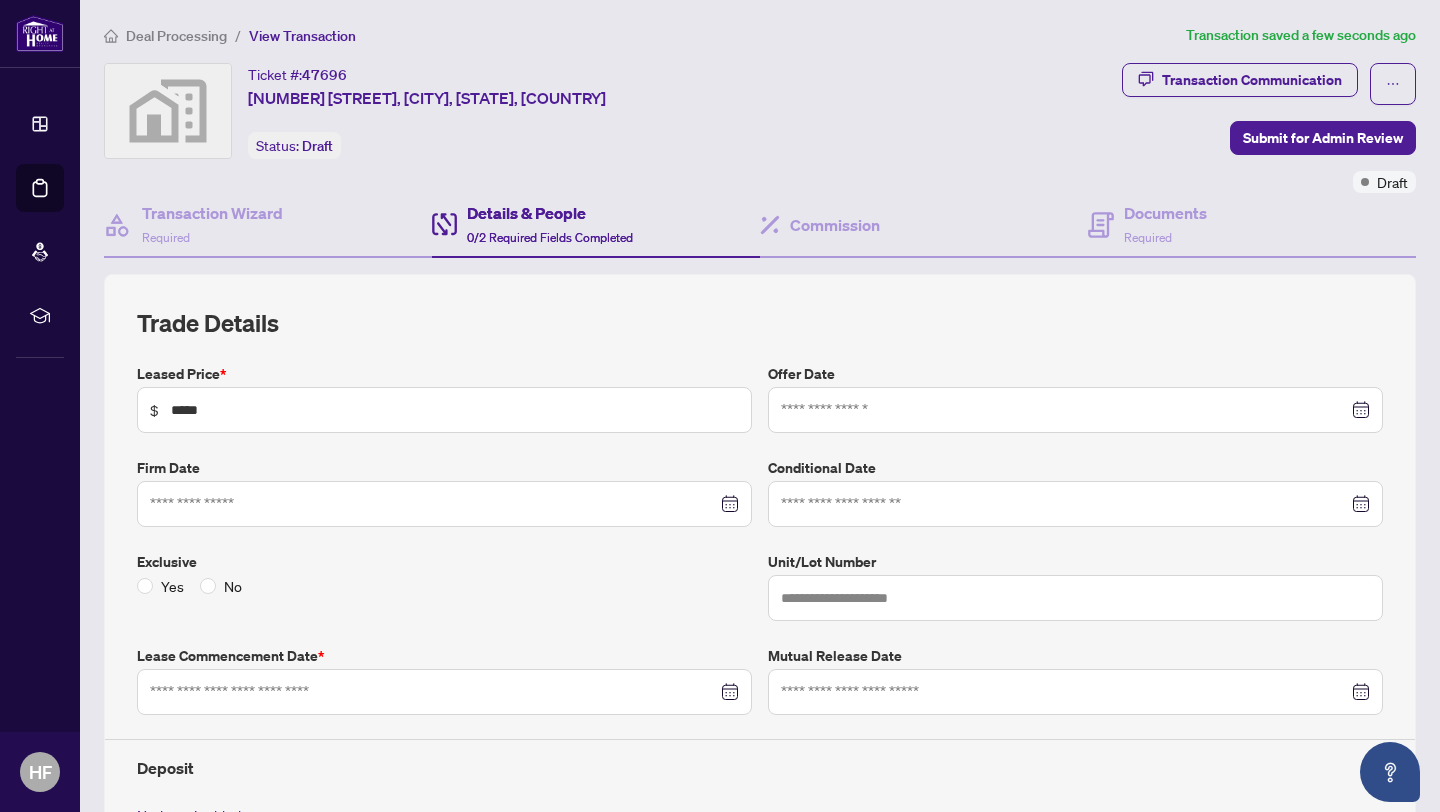 click on "Firm Date" at bounding box center [444, 468] 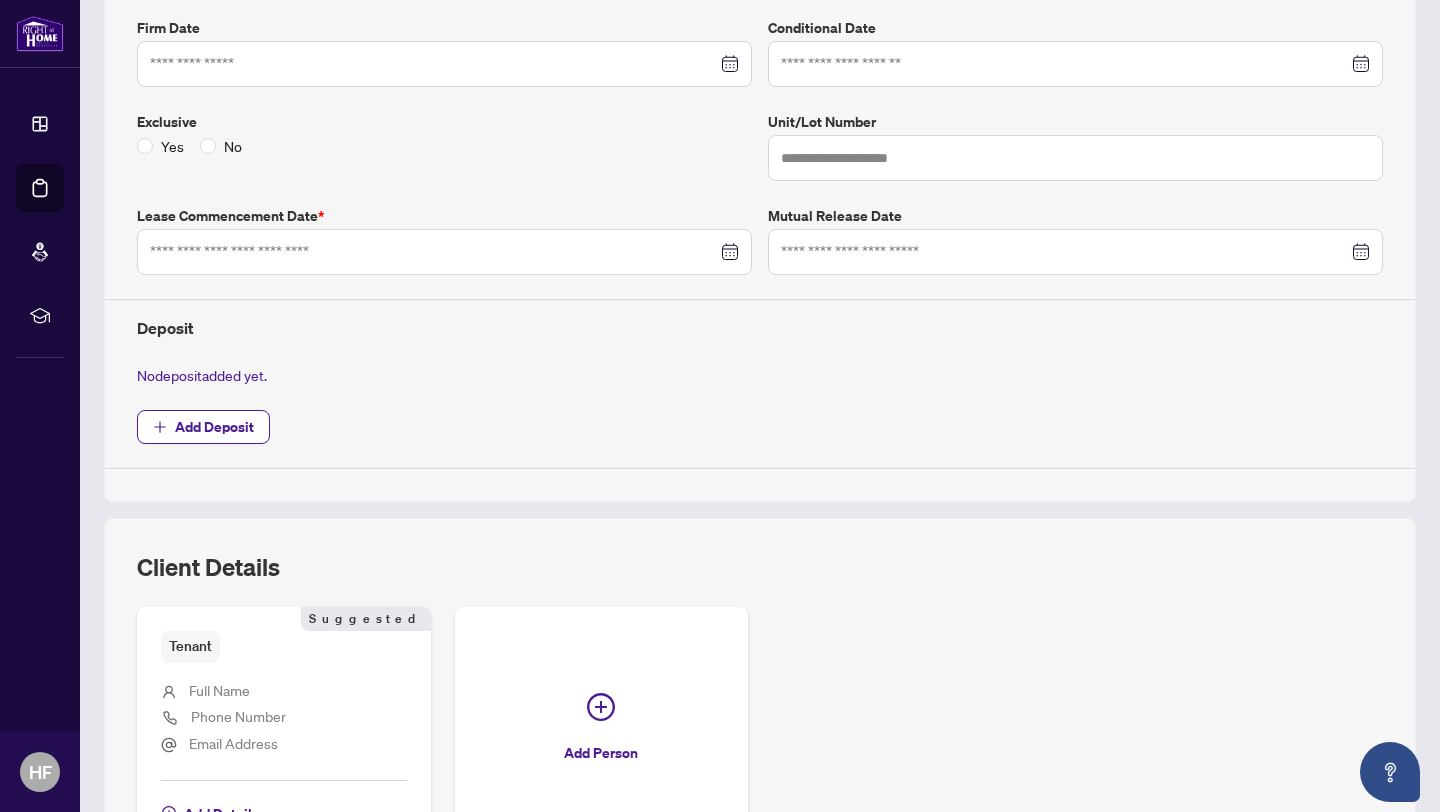 scroll, scrollTop: 435, scrollLeft: 0, axis: vertical 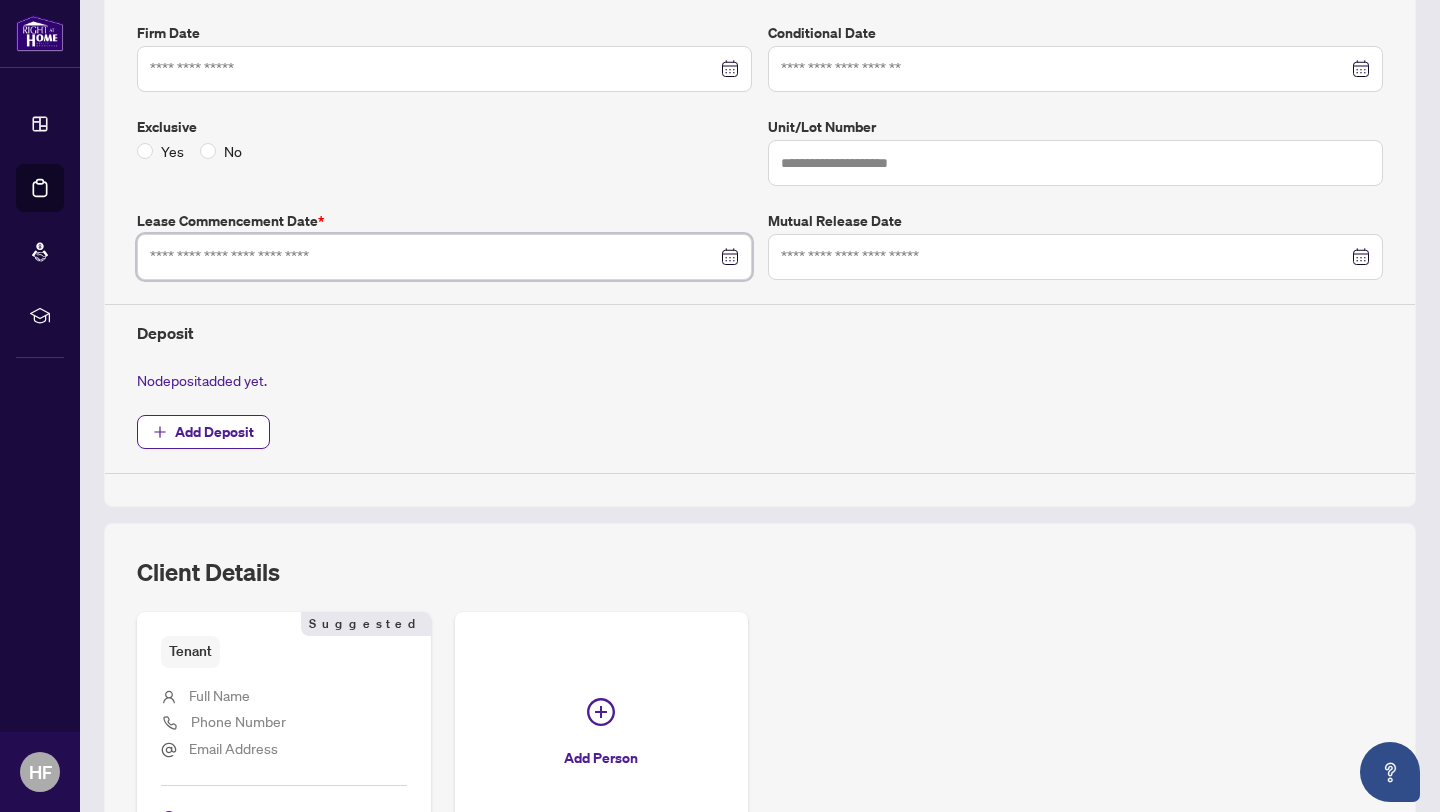 click at bounding box center [433, 257] 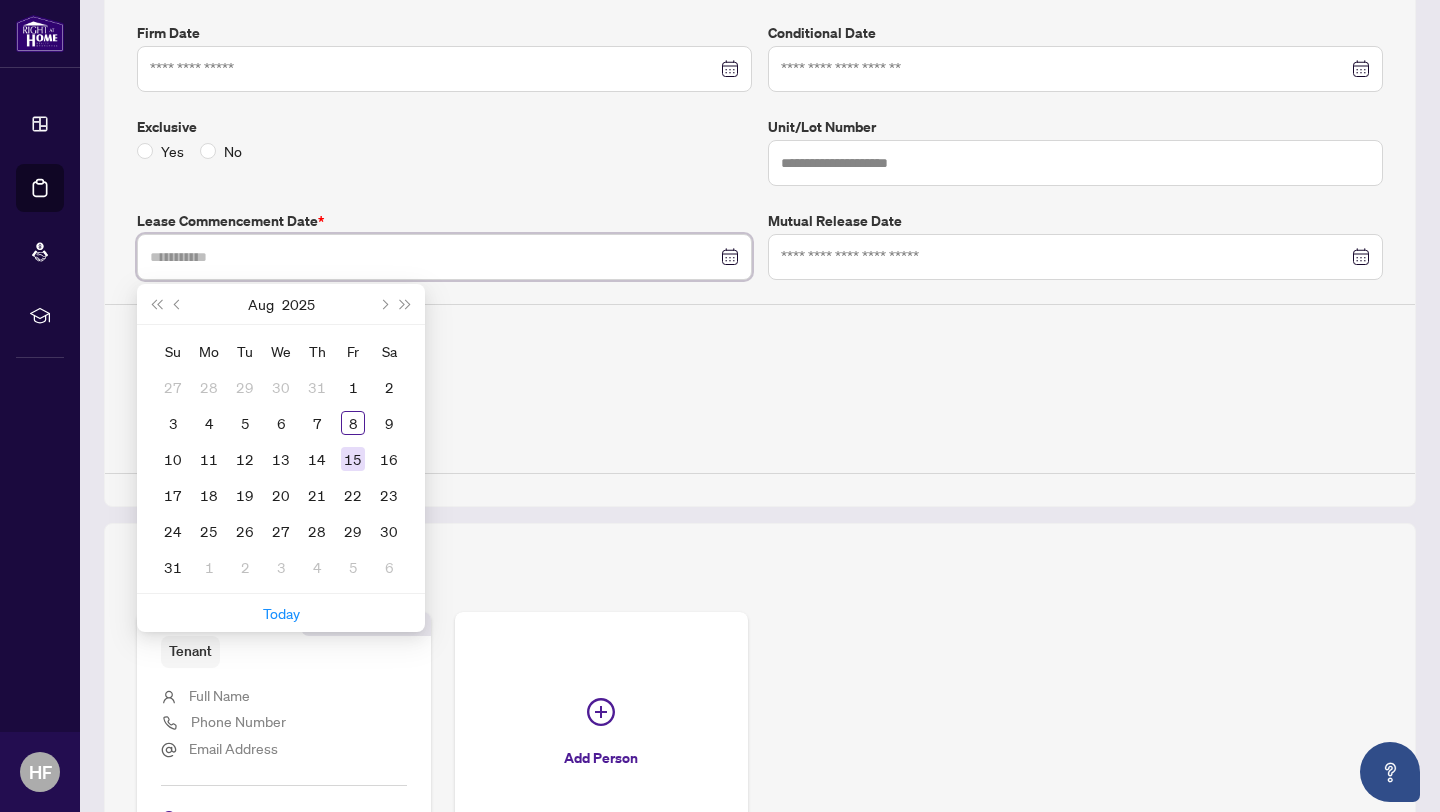 type on "**********" 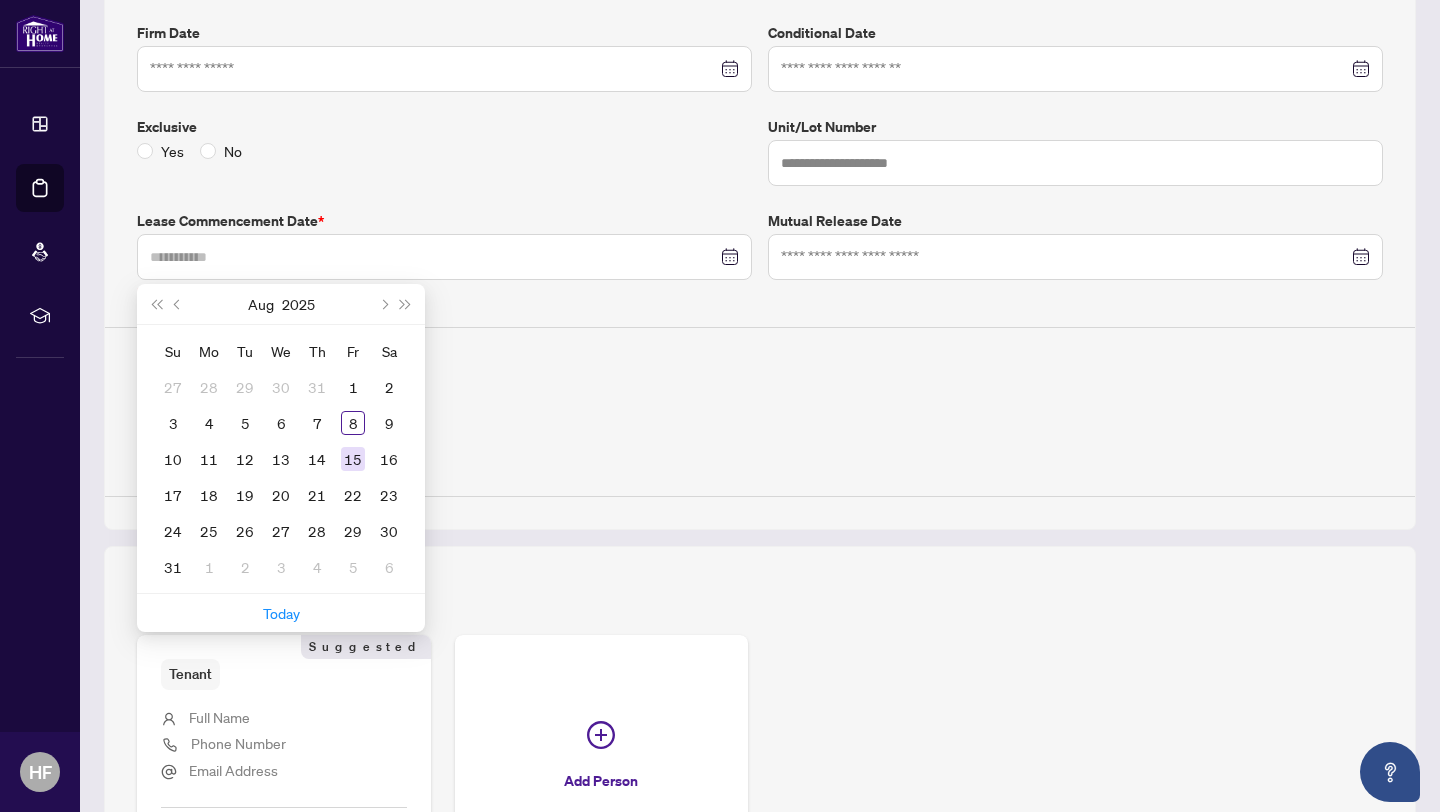 click on "15" at bounding box center [353, 459] 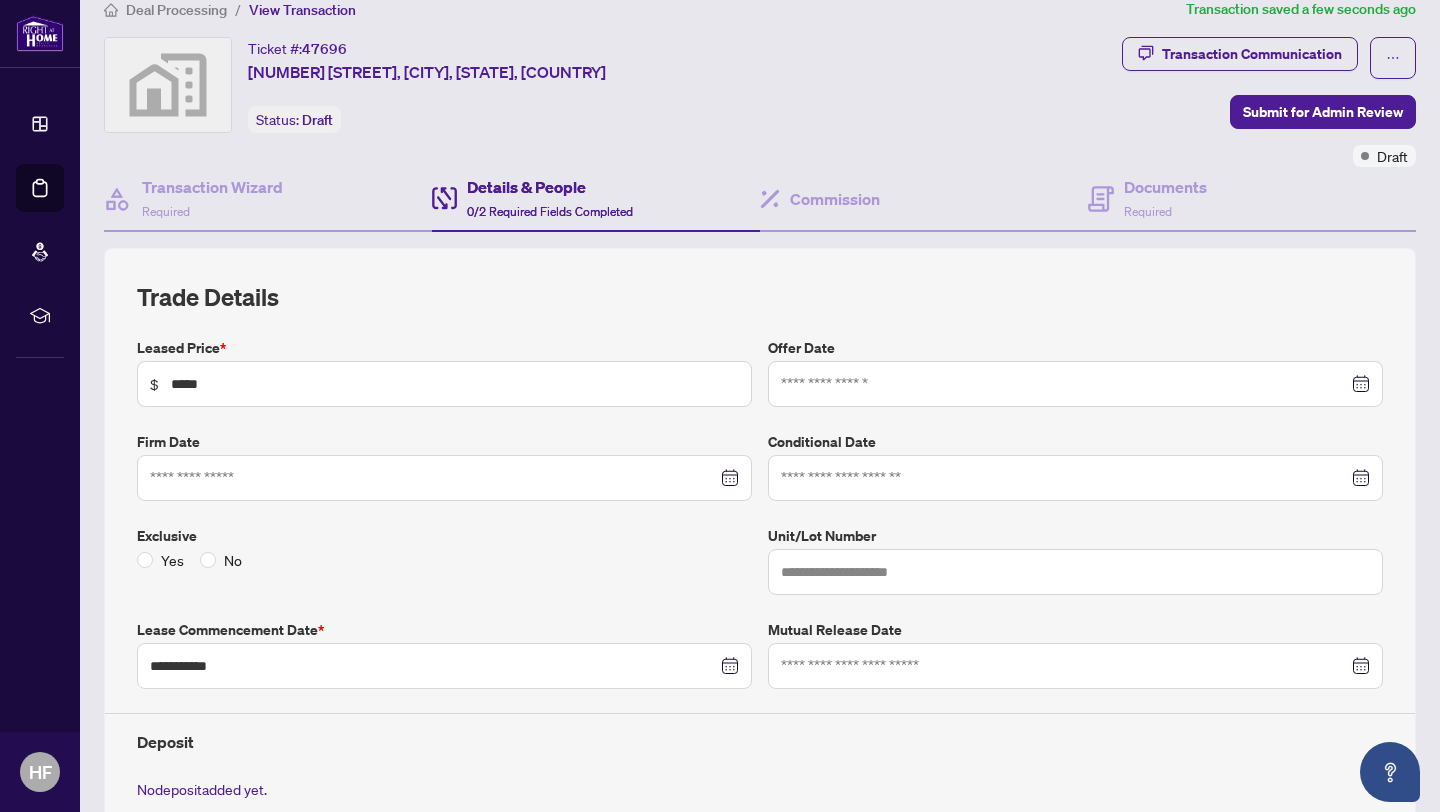 scroll, scrollTop: 0, scrollLeft: 0, axis: both 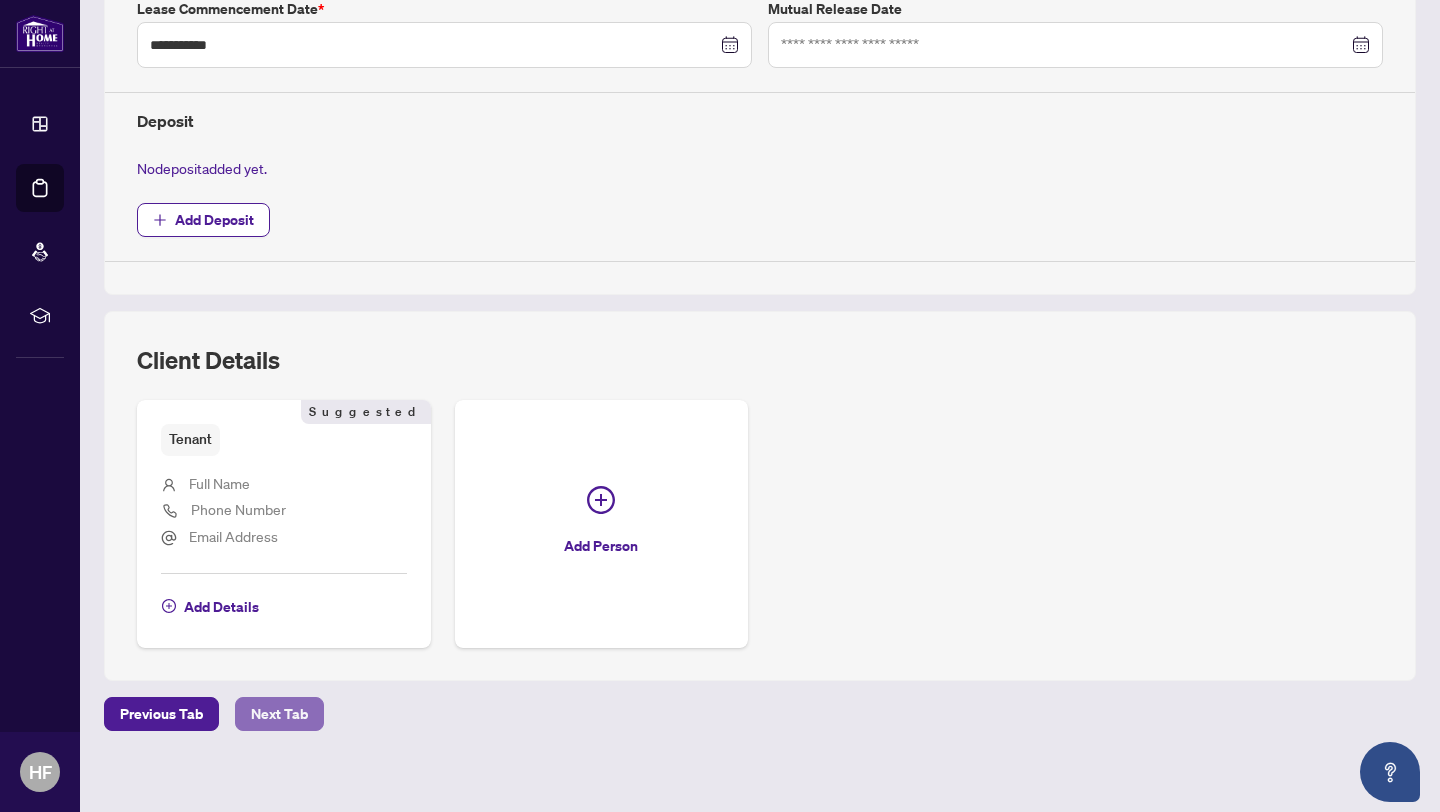 click on "Next Tab" at bounding box center [279, 714] 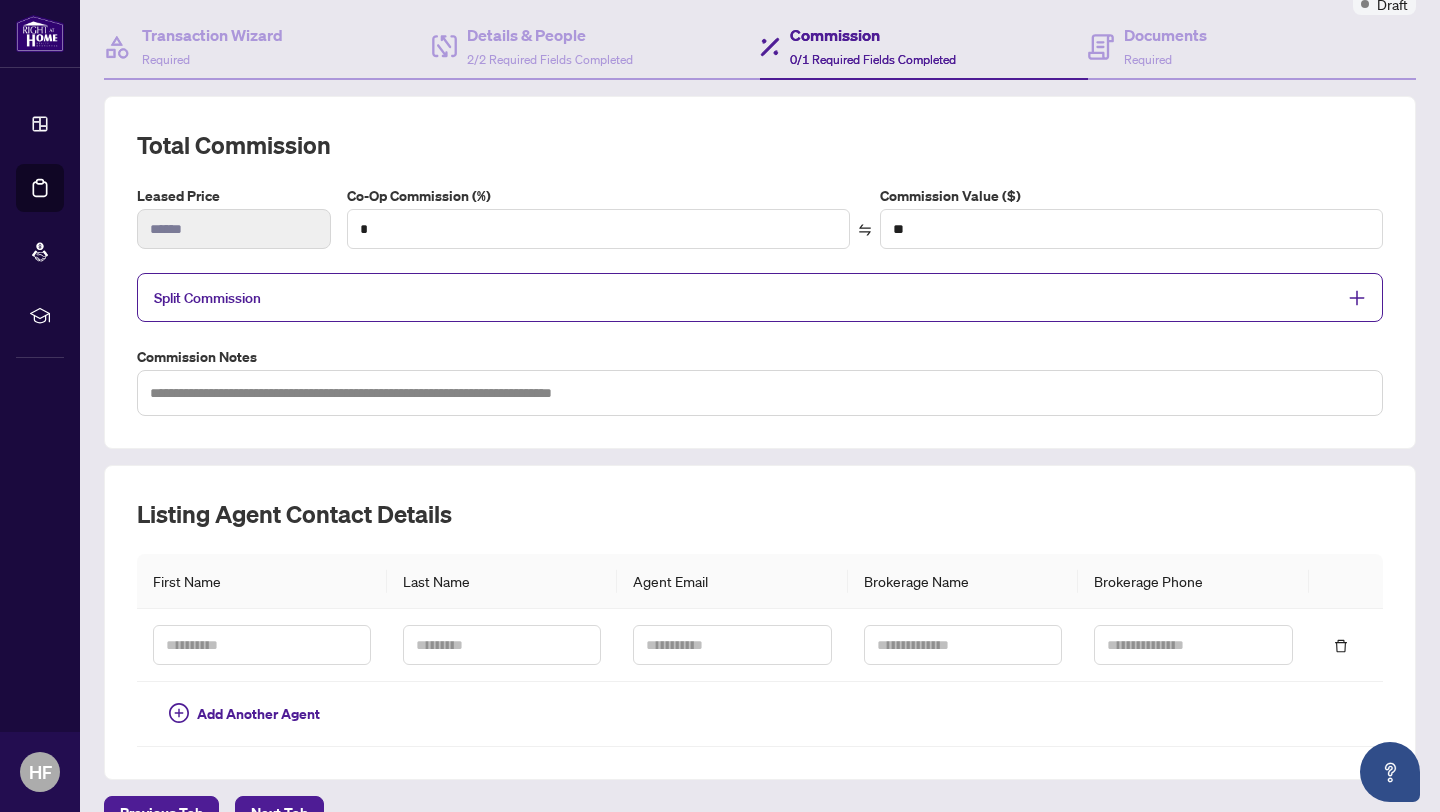 scroll, scrollTop: 163, scrollLeft: 0, axis: vertical 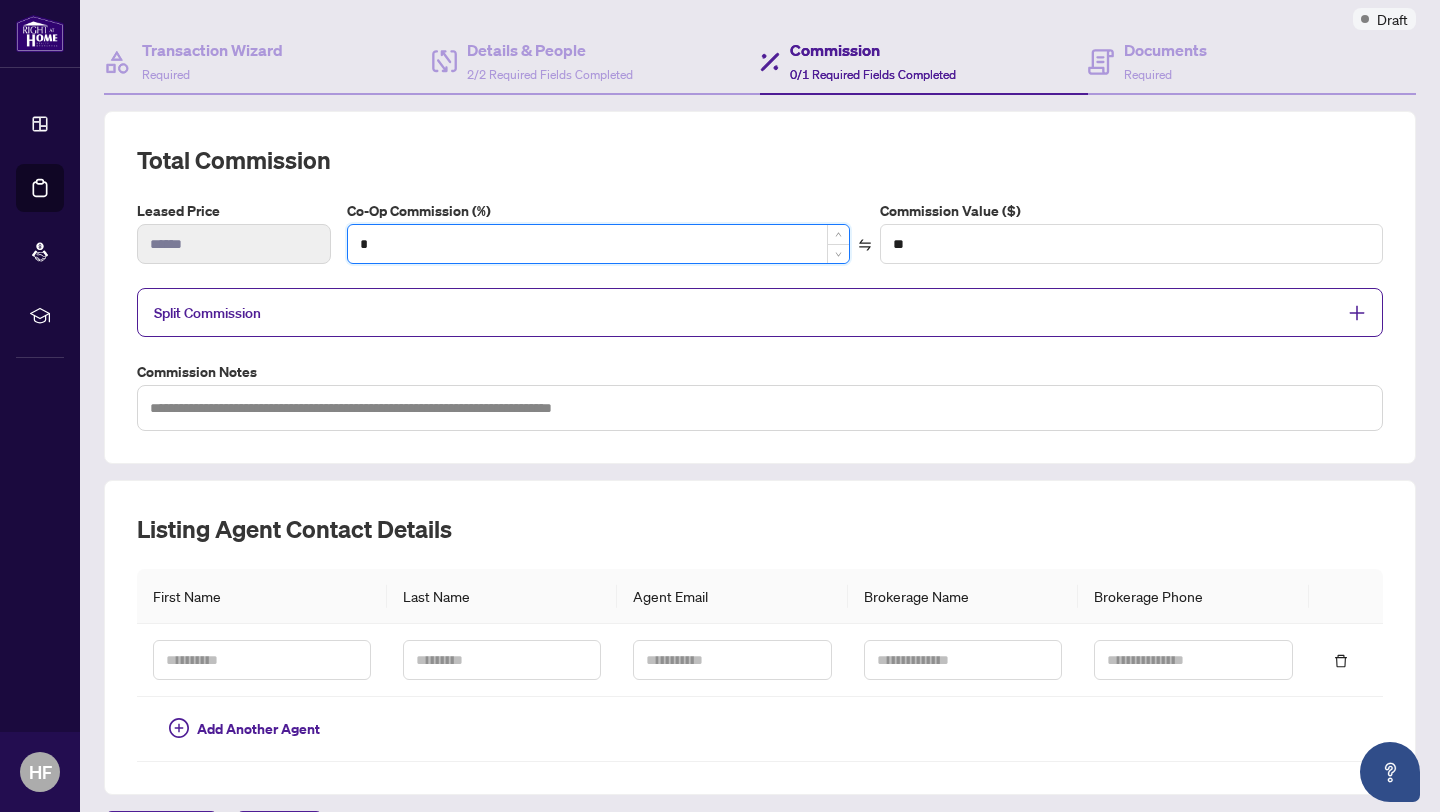 click on "*" at bounding box center [598, 244] 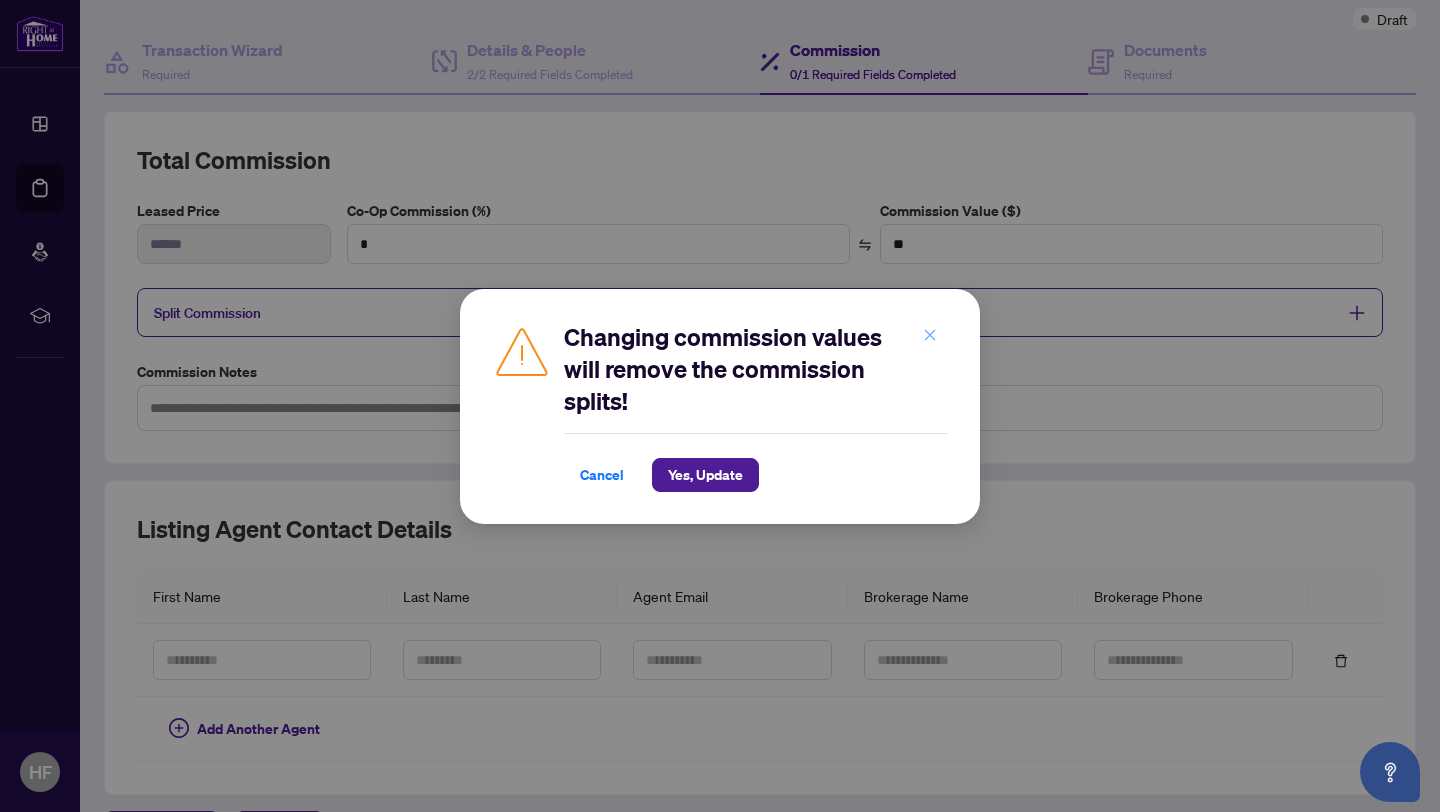 click 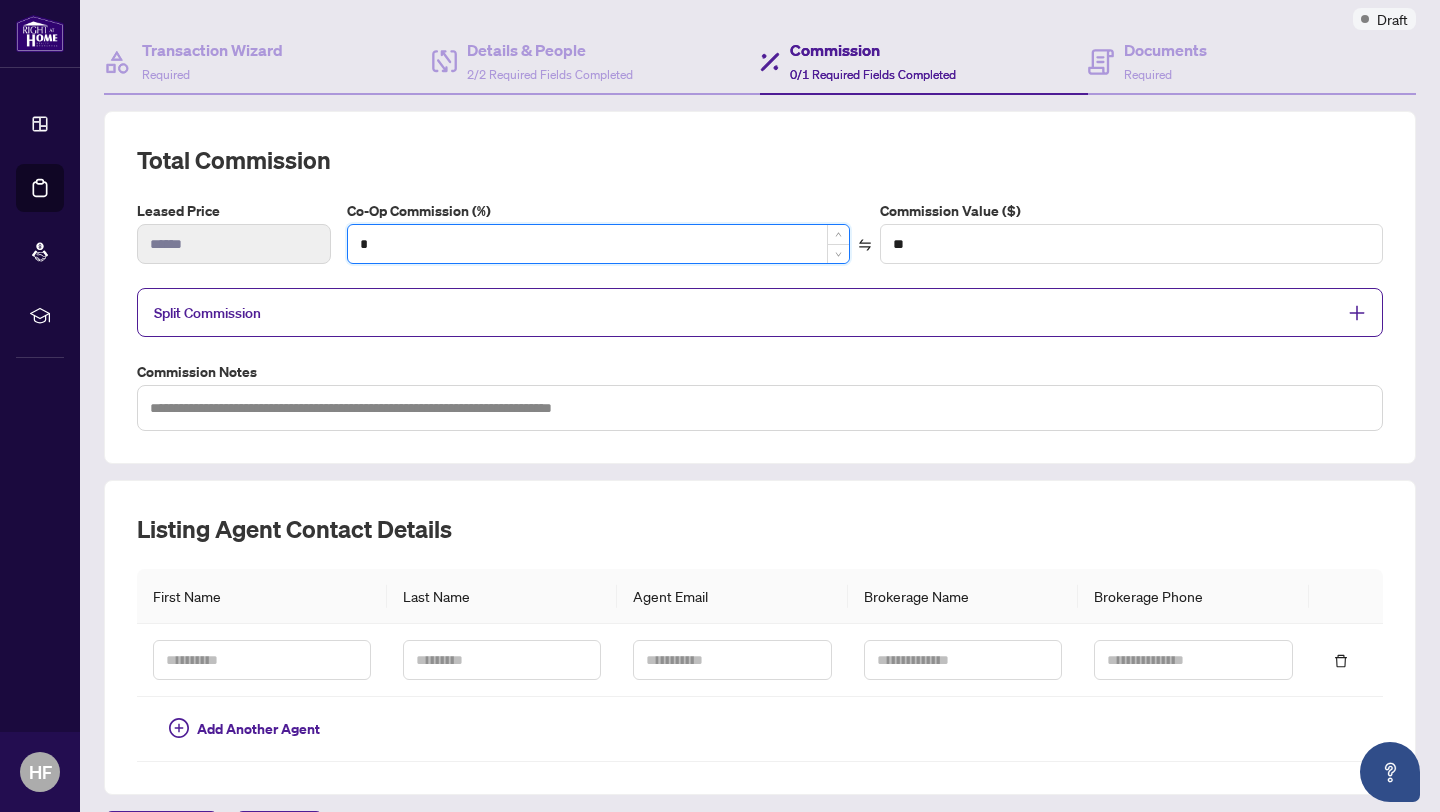 type on "**" 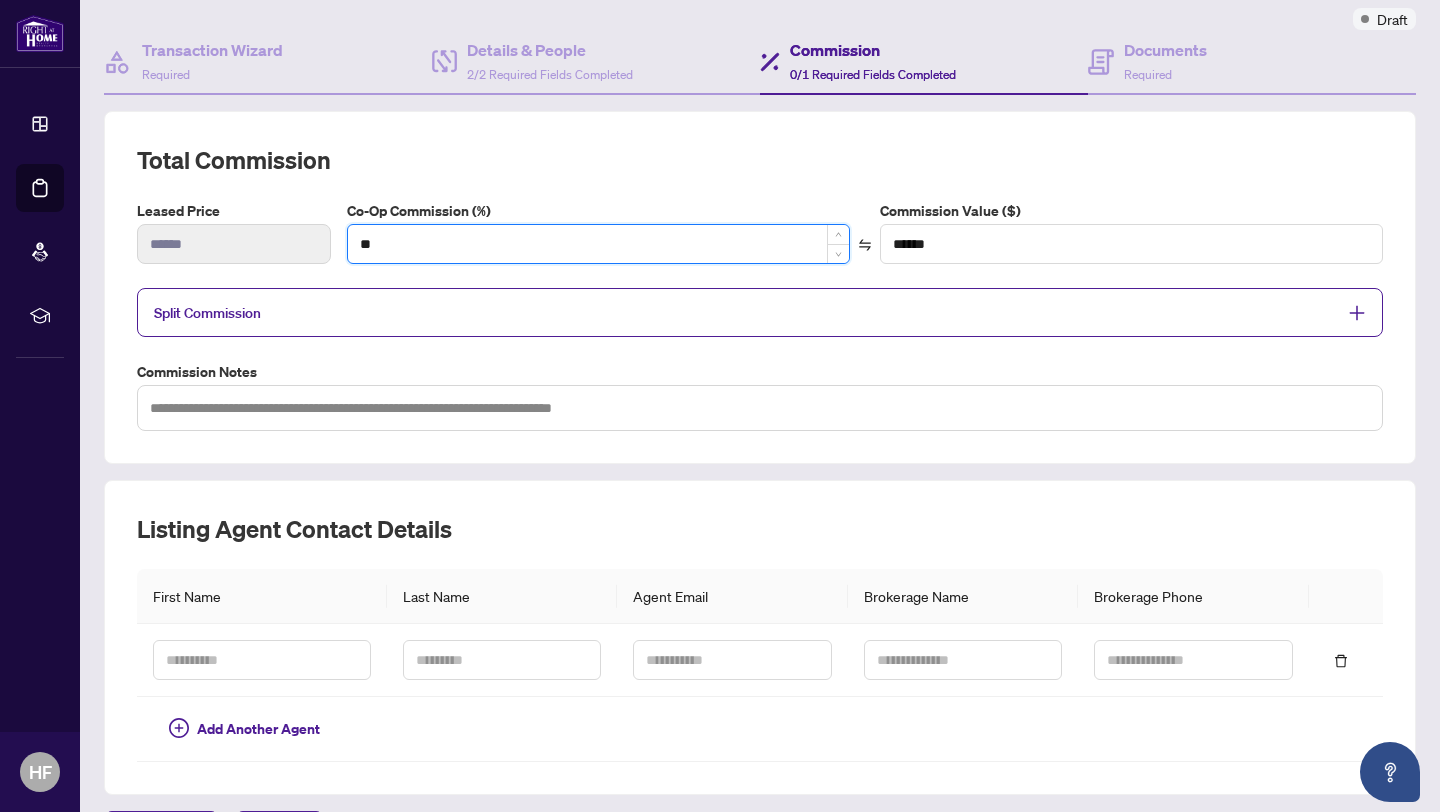 type on "***" 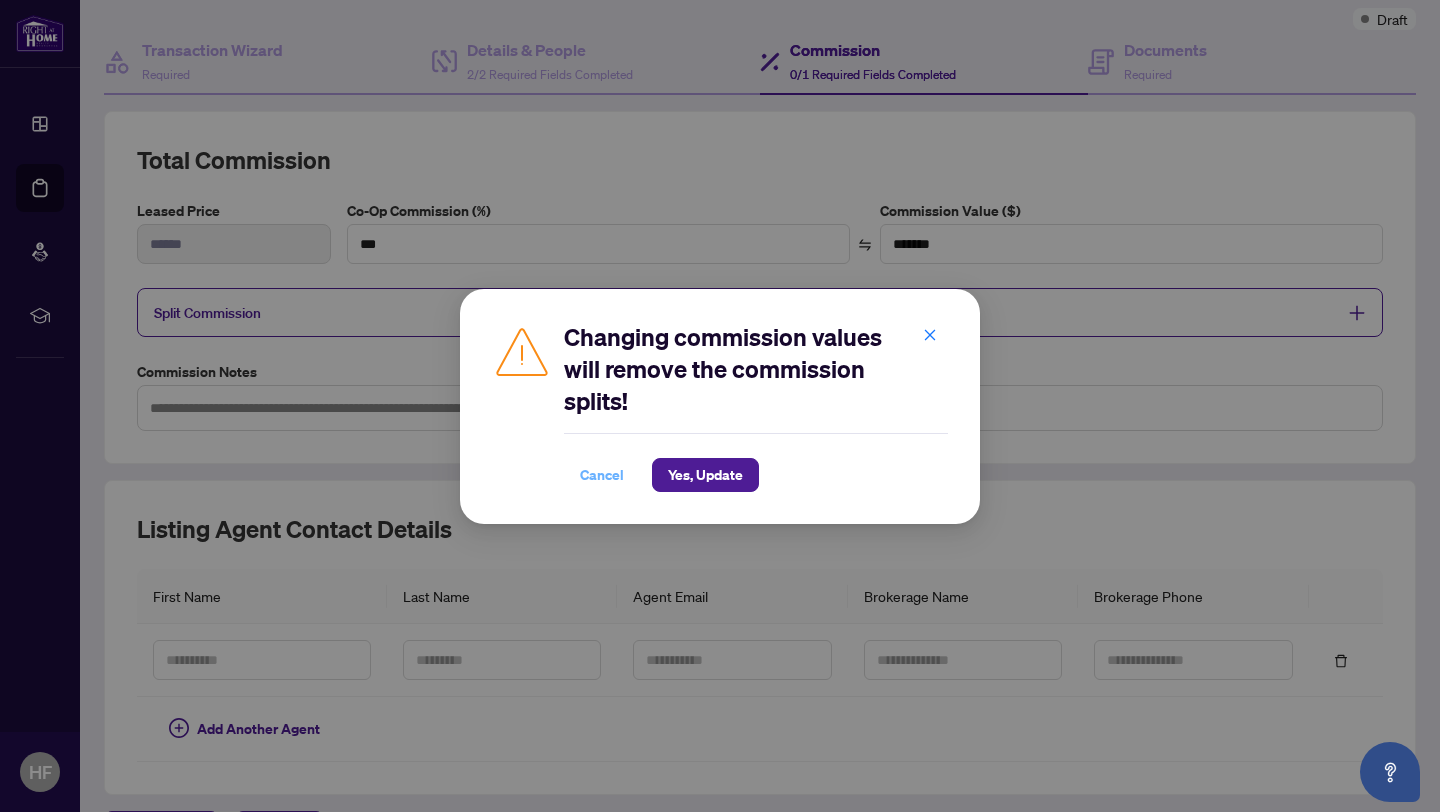 click on "Cancel" at bounding box center (602, 475) 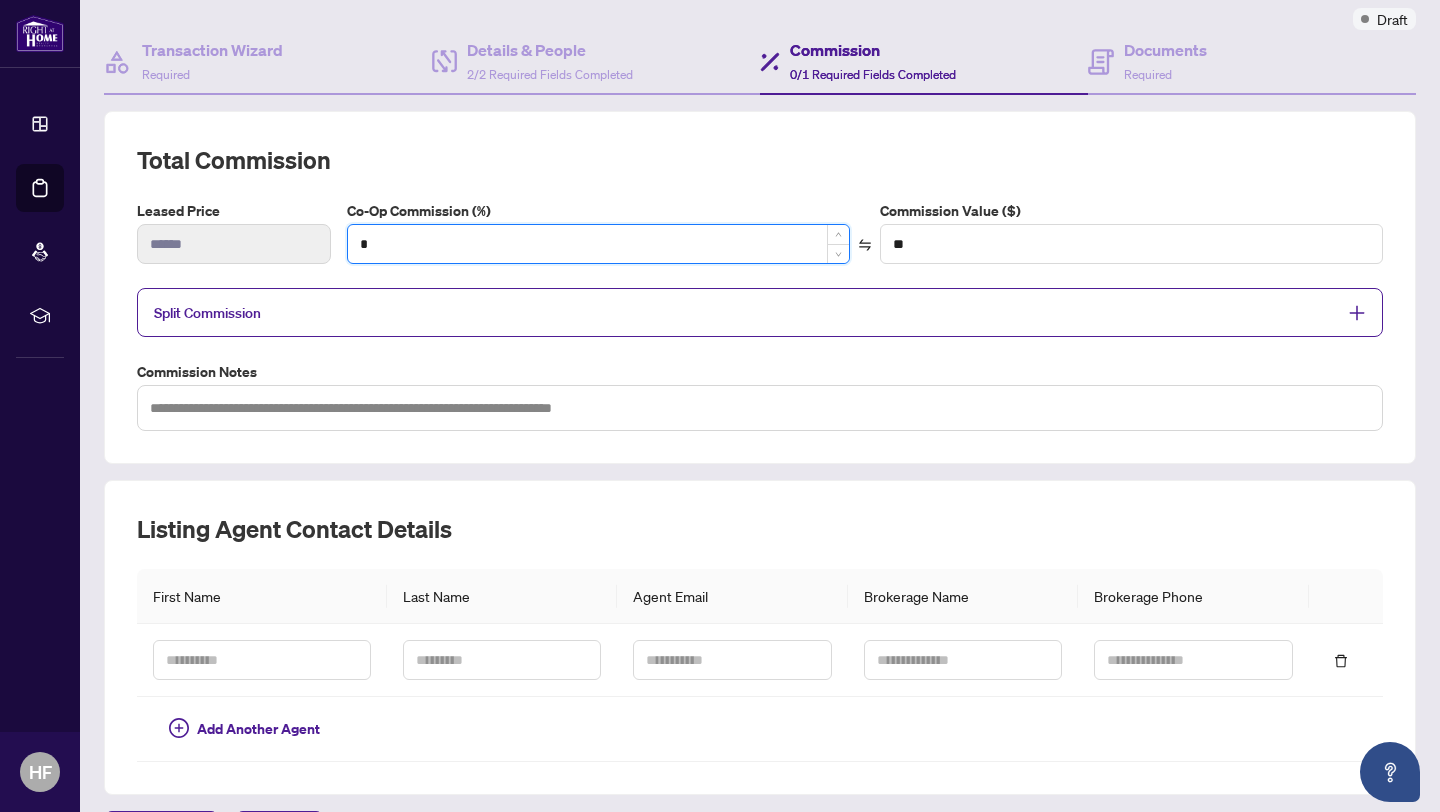 click on "*" at bounding box center (598, 244) 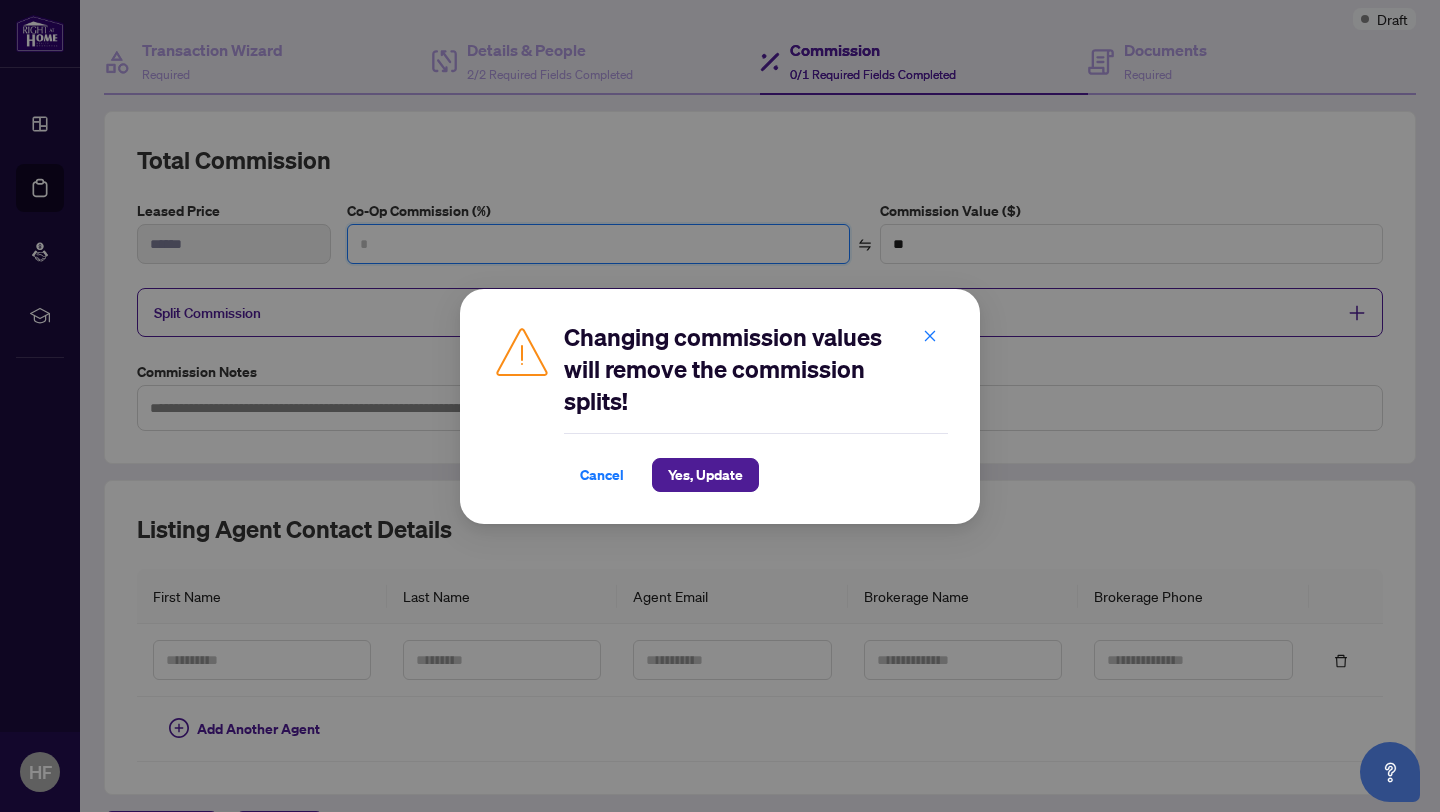 type on "*" 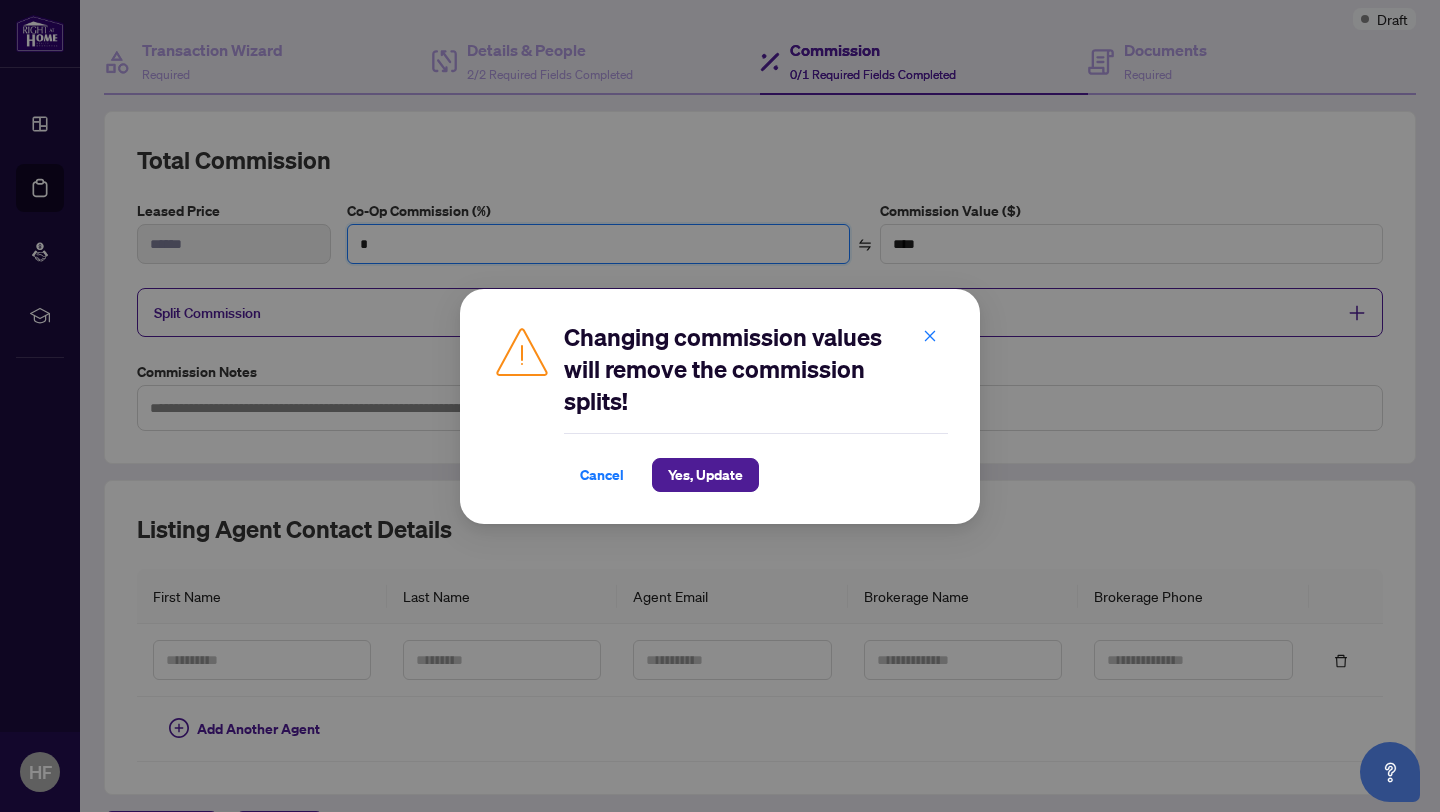 type on "**" 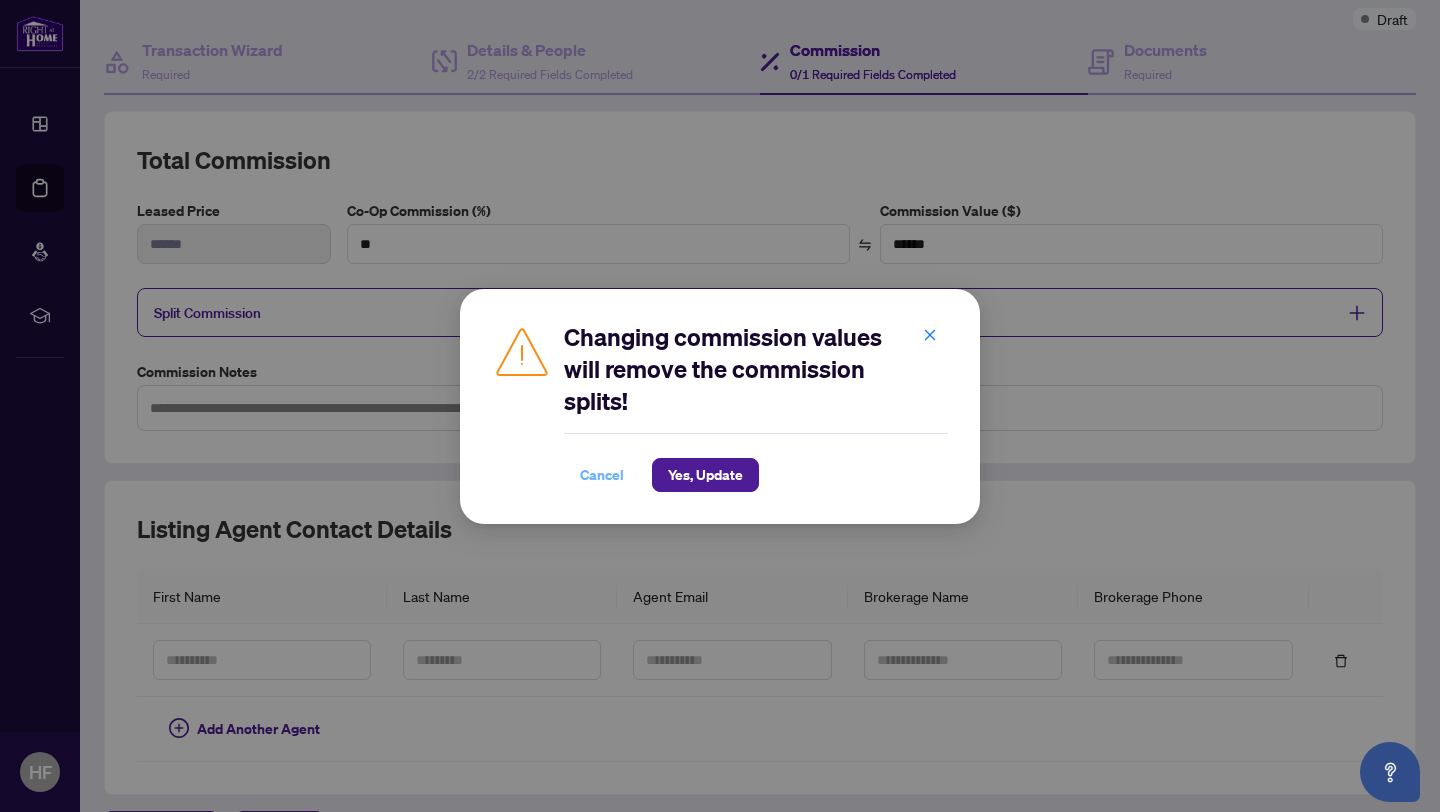 click on "Cancel" at bounding box center (602, 475) 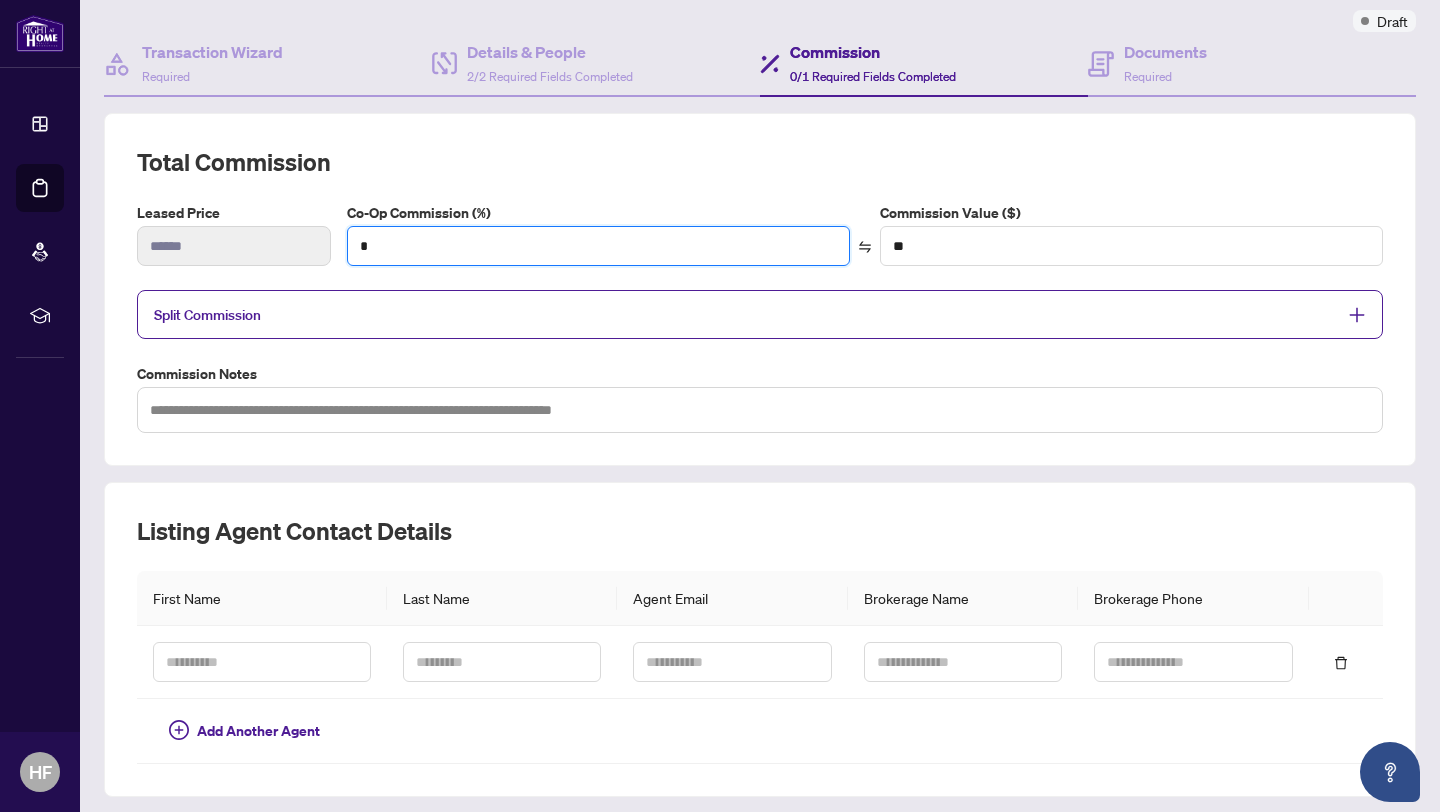 scroll, scrollTop: 160, scrollLeft: 0, axis: vertical 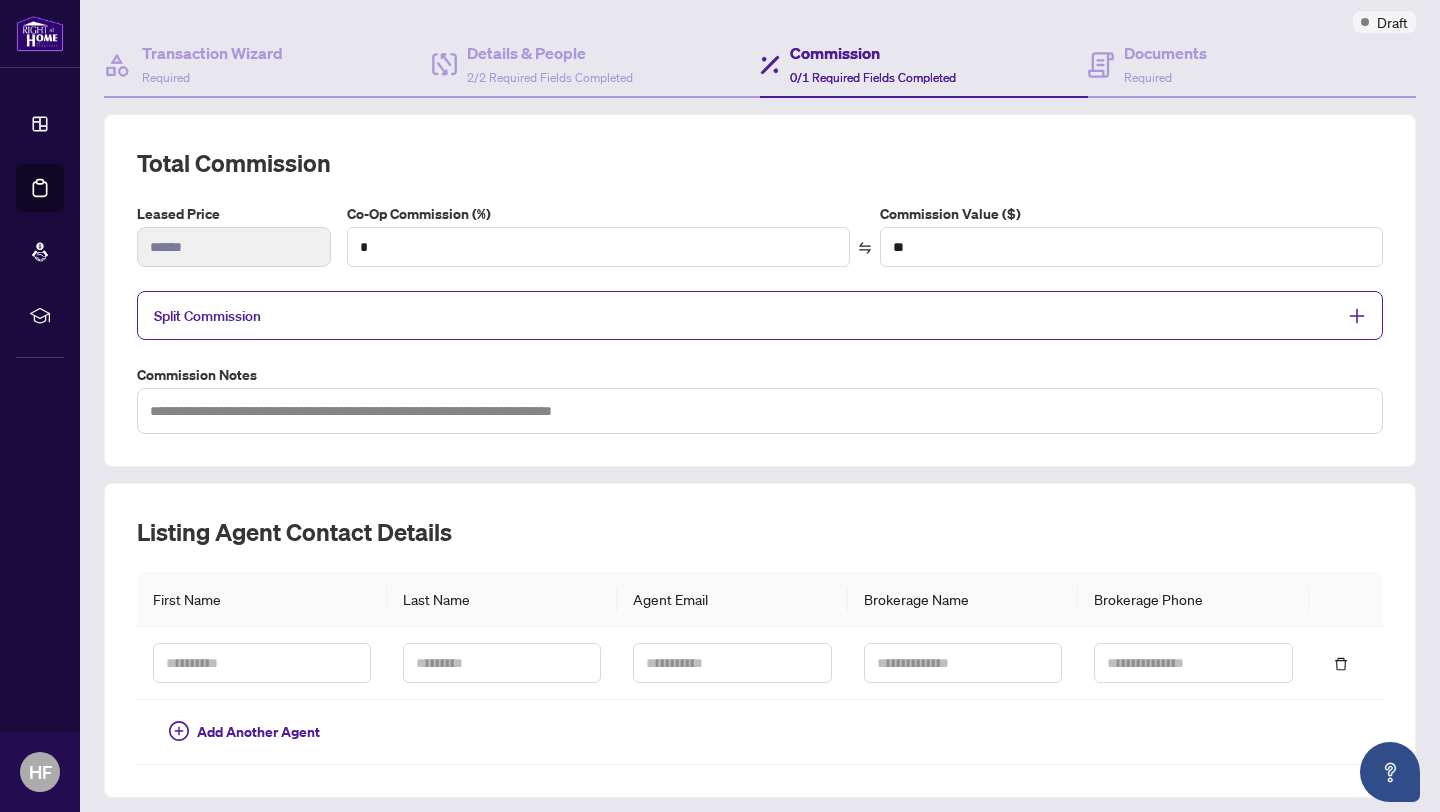 click on "Split Commission" at bounding box center (745, 315) 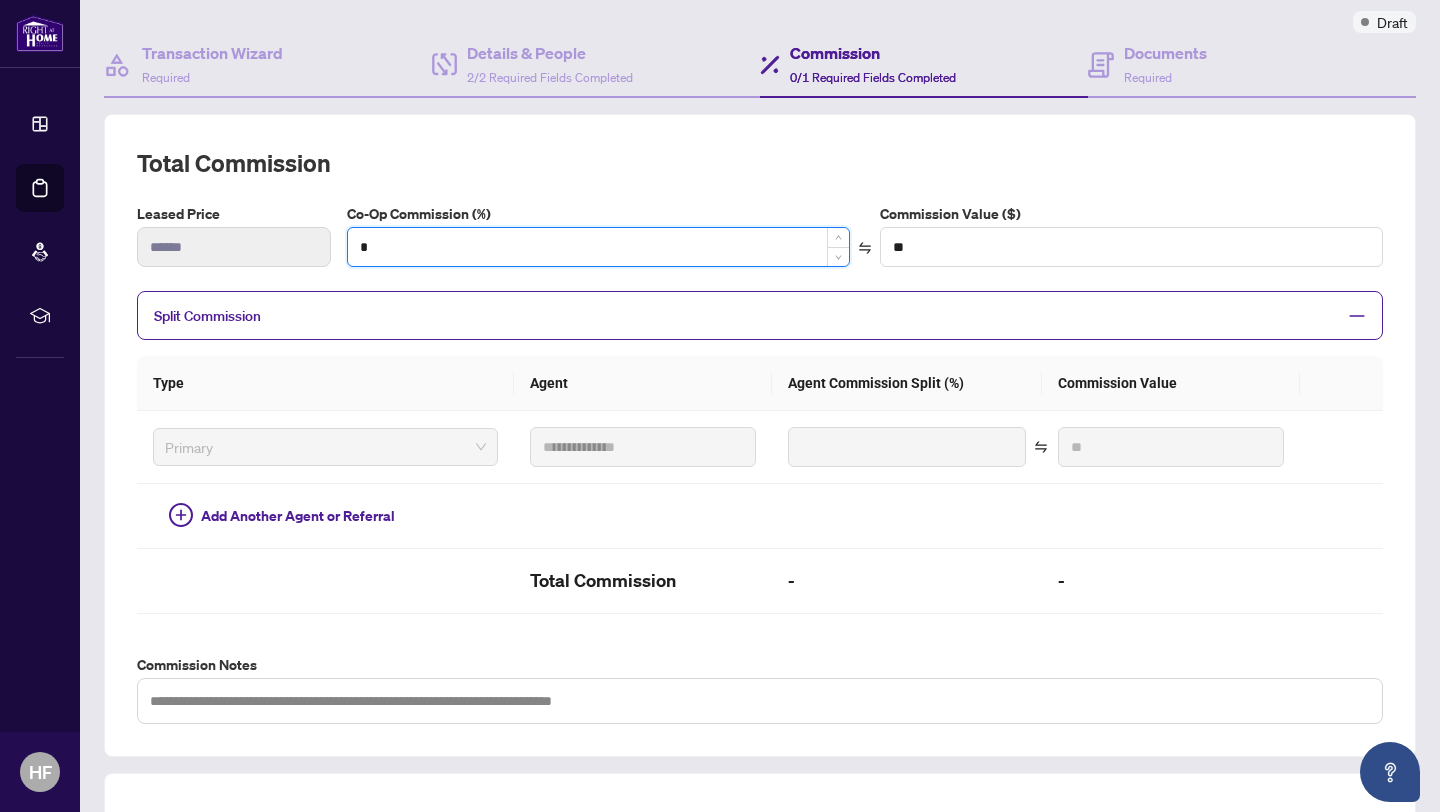click on "*" at bounding box center (598, 247) 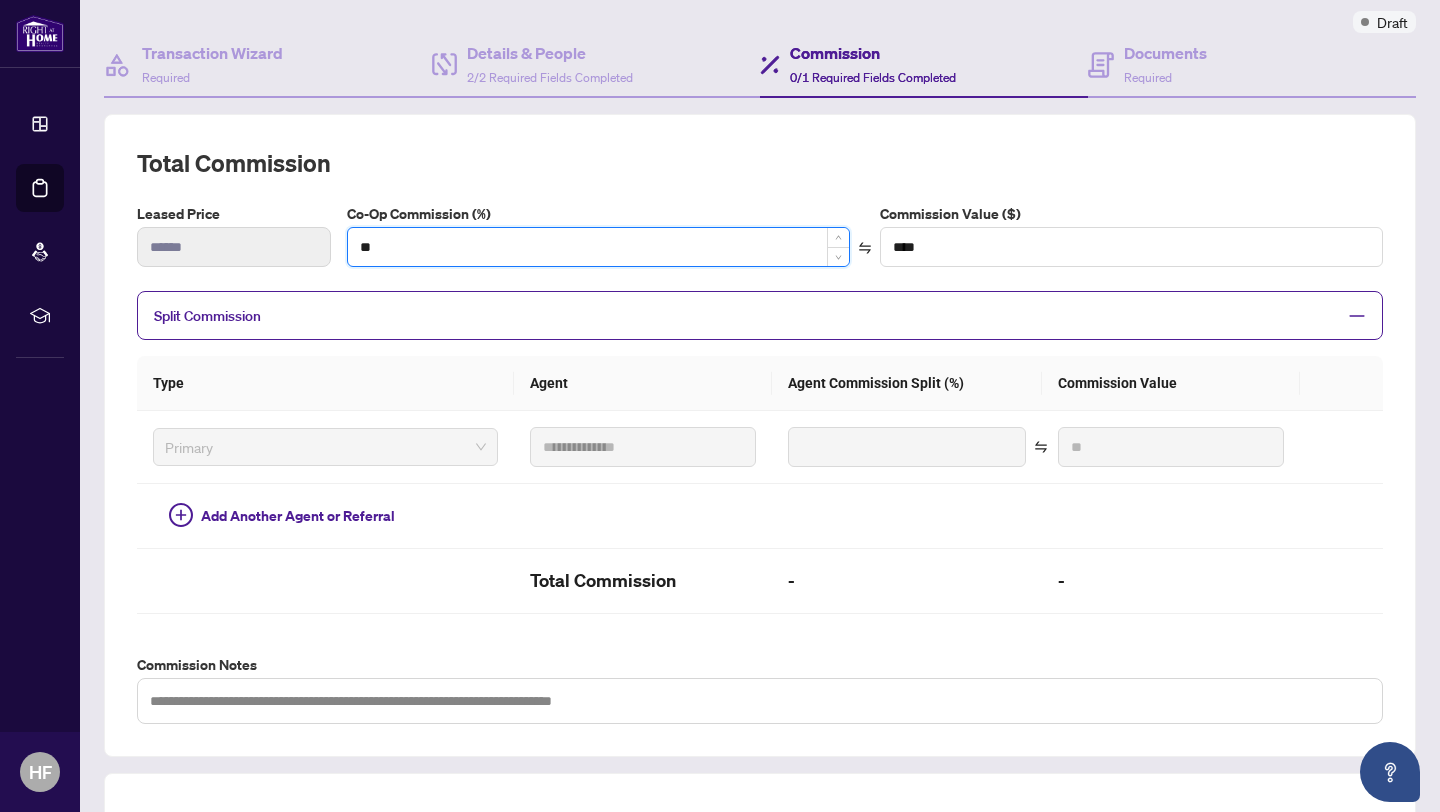 type on "***" 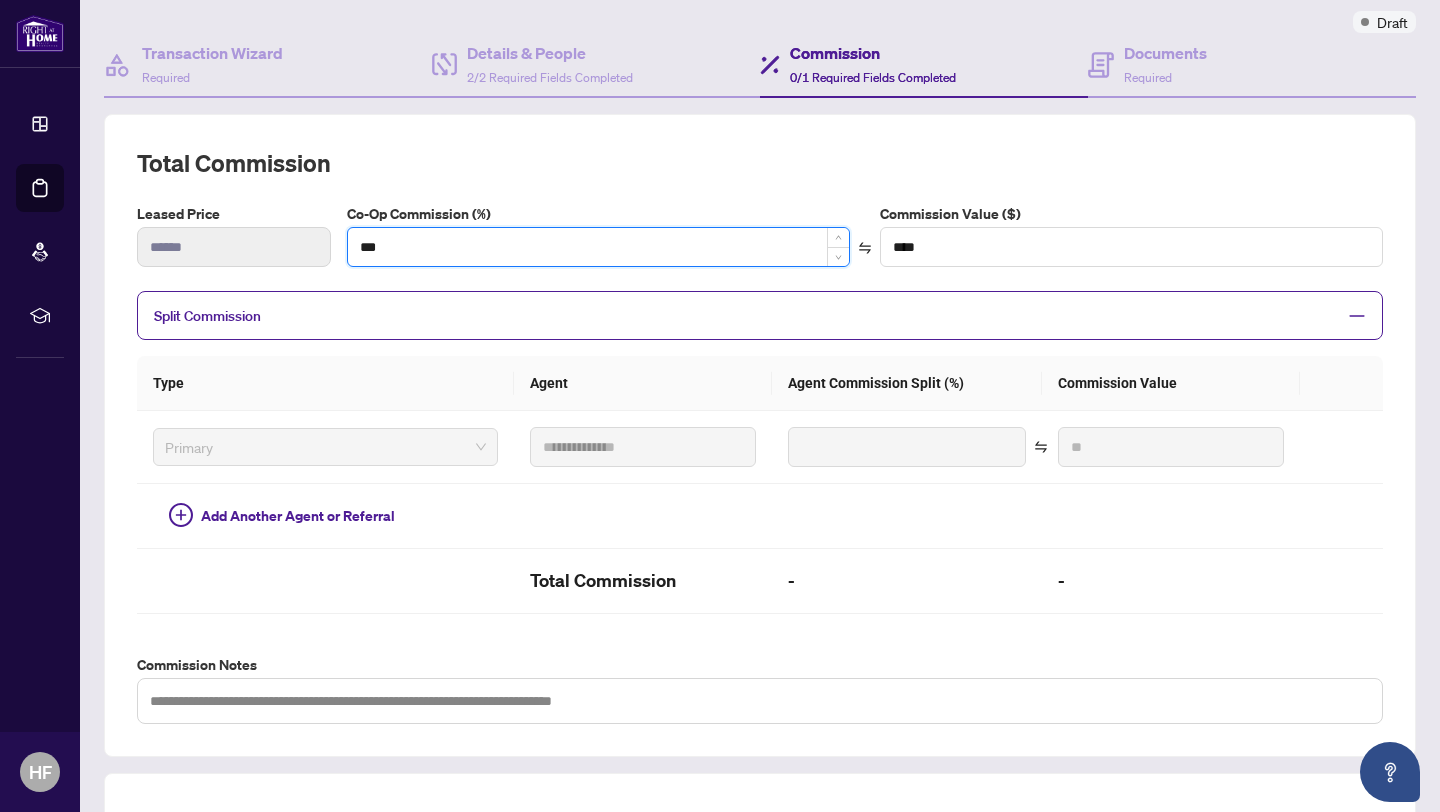 type on "******" 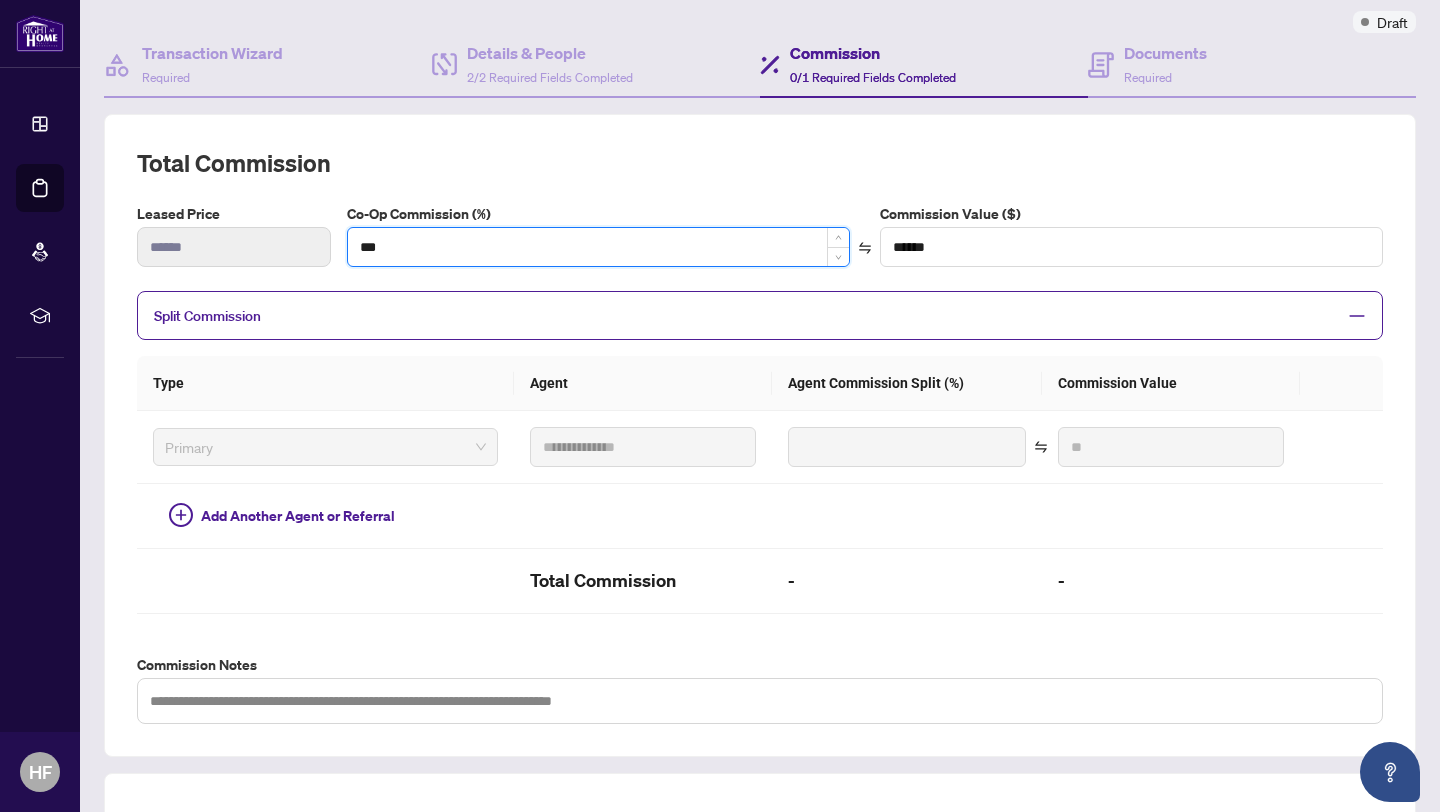 type on "**" 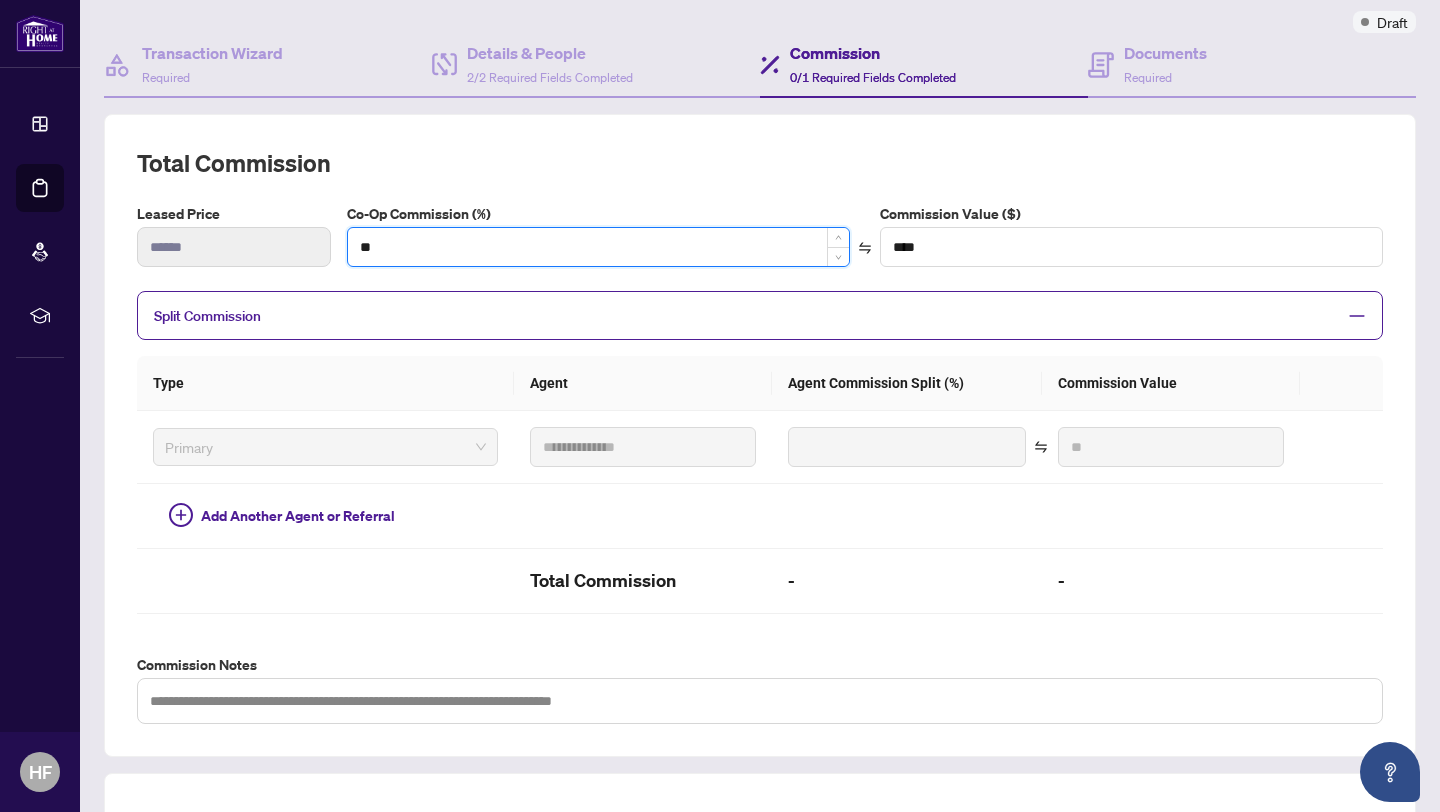 type on "*" 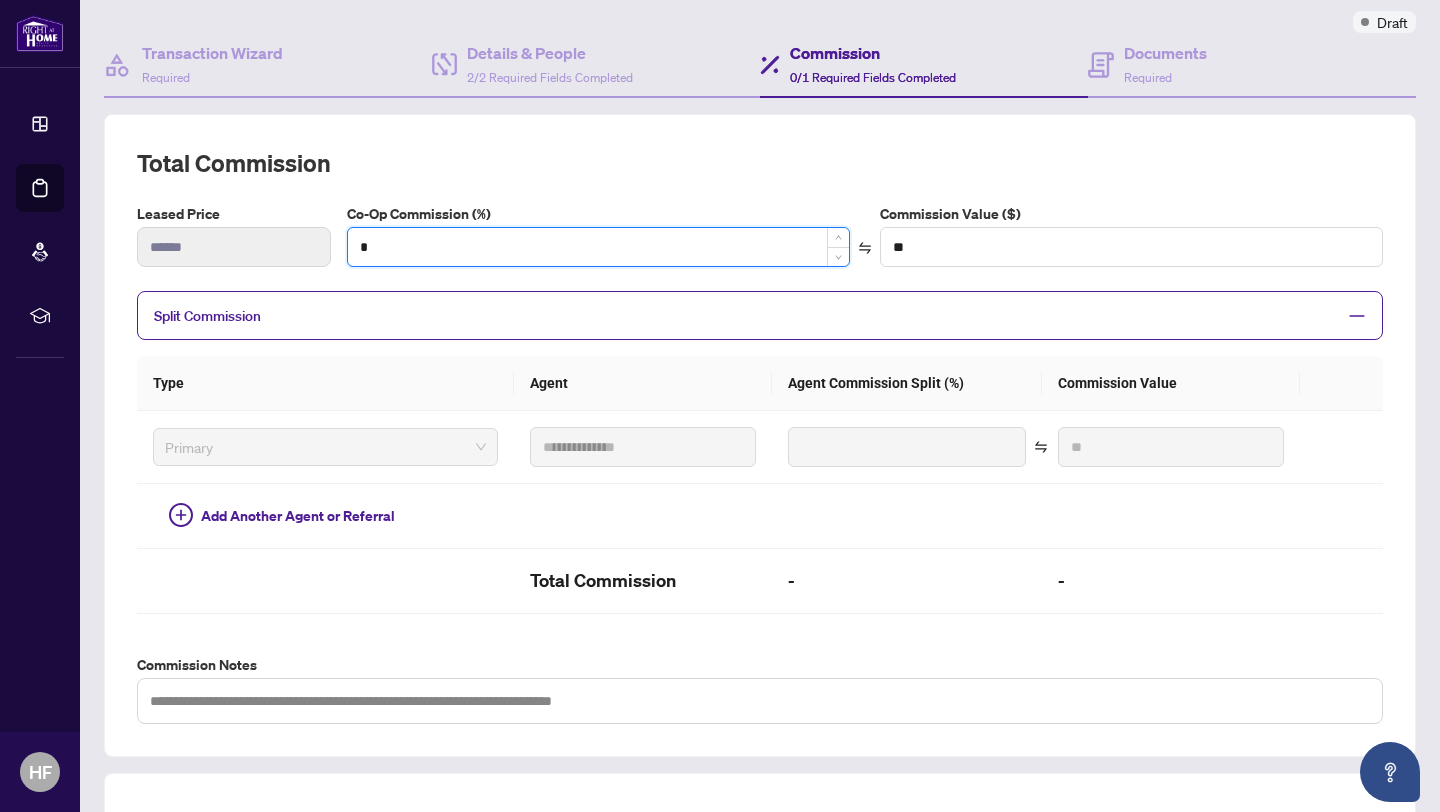 type on "**" 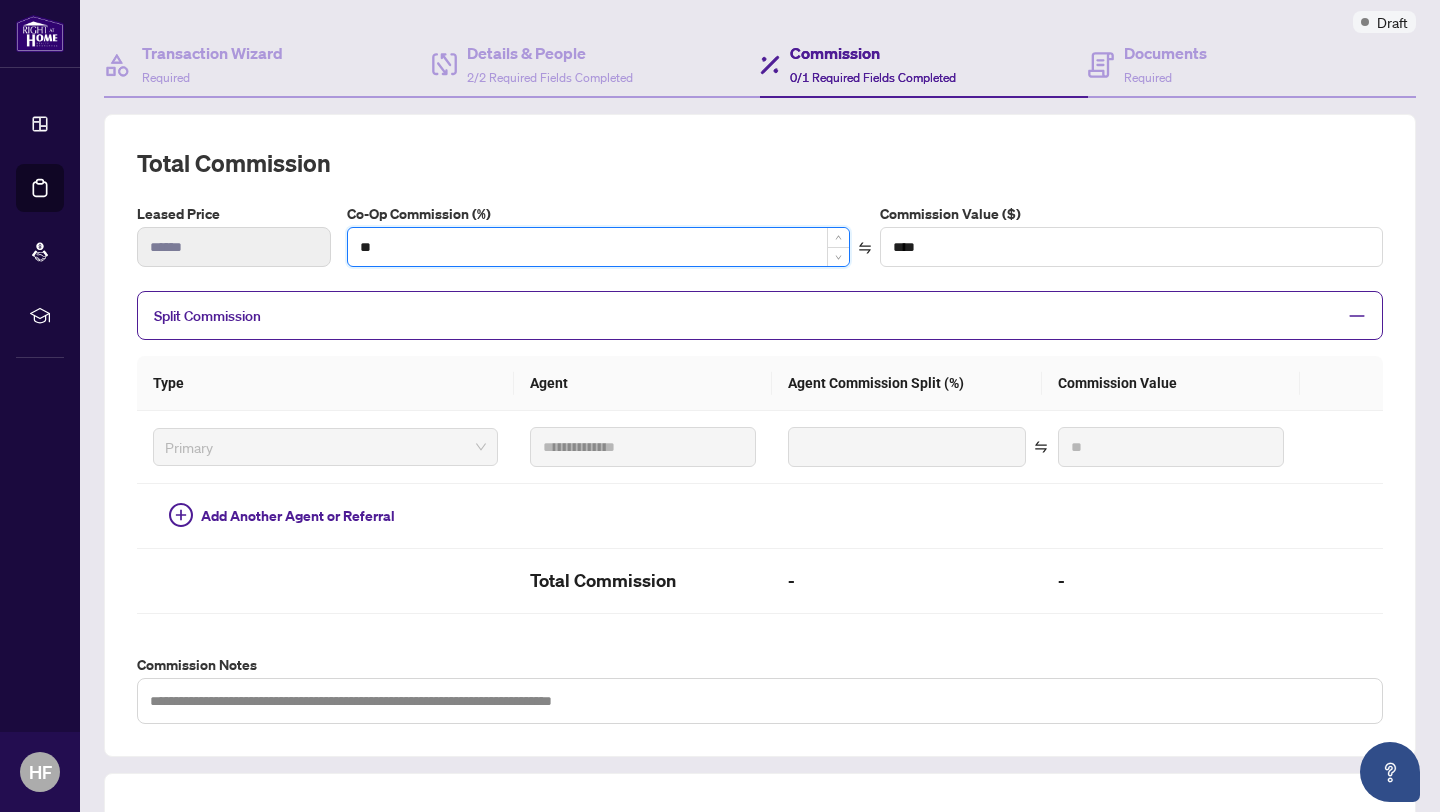 type on "*" 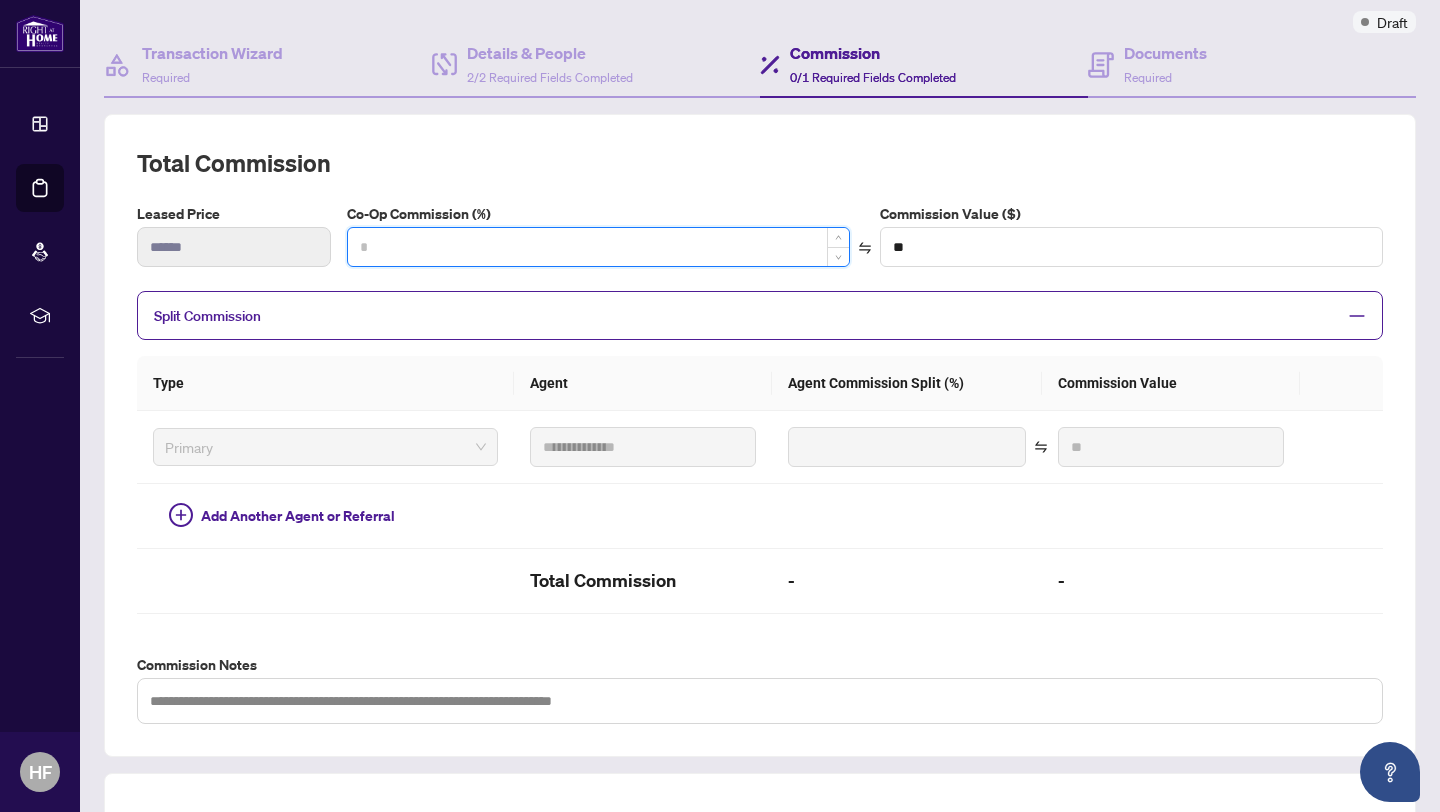 type on "*" 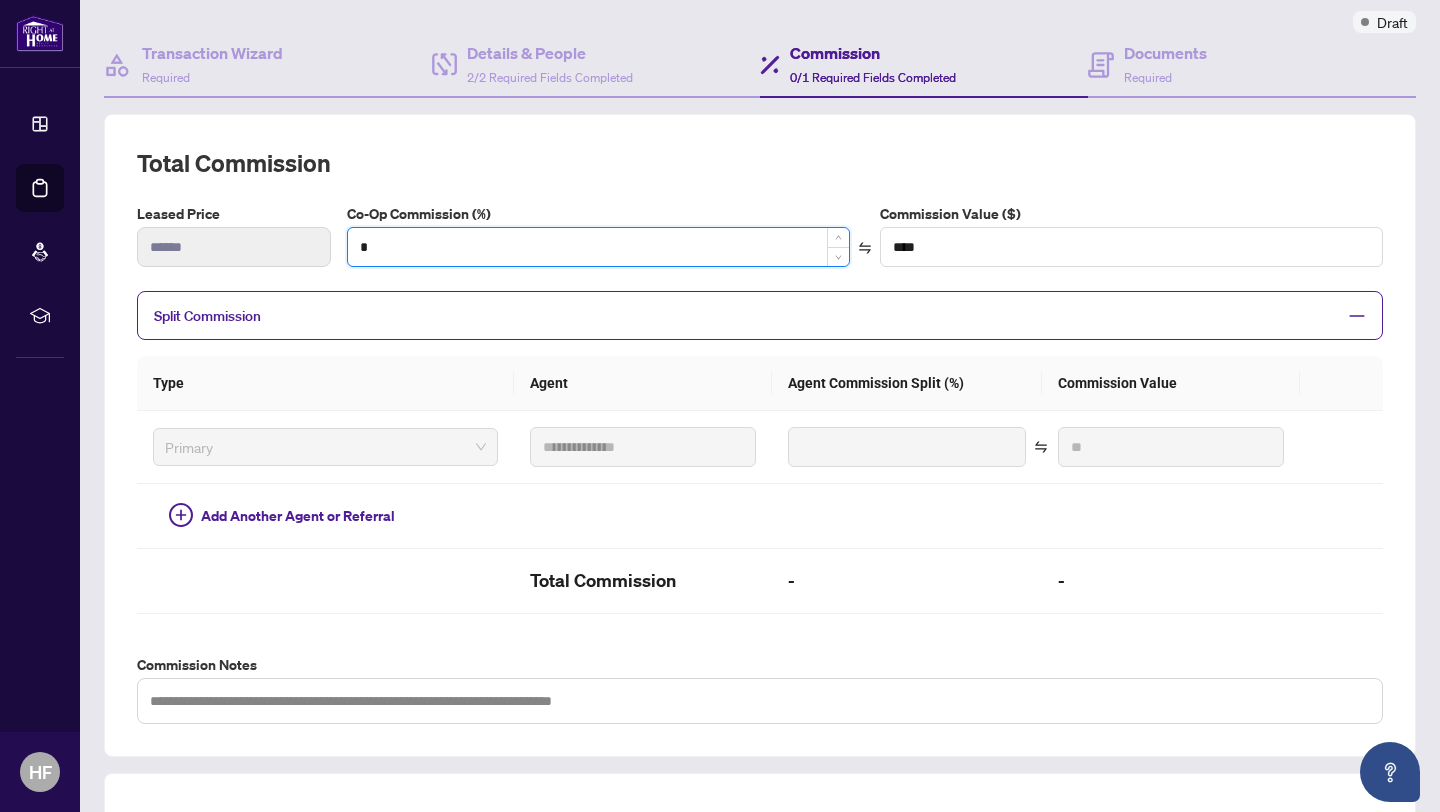 type on "**" 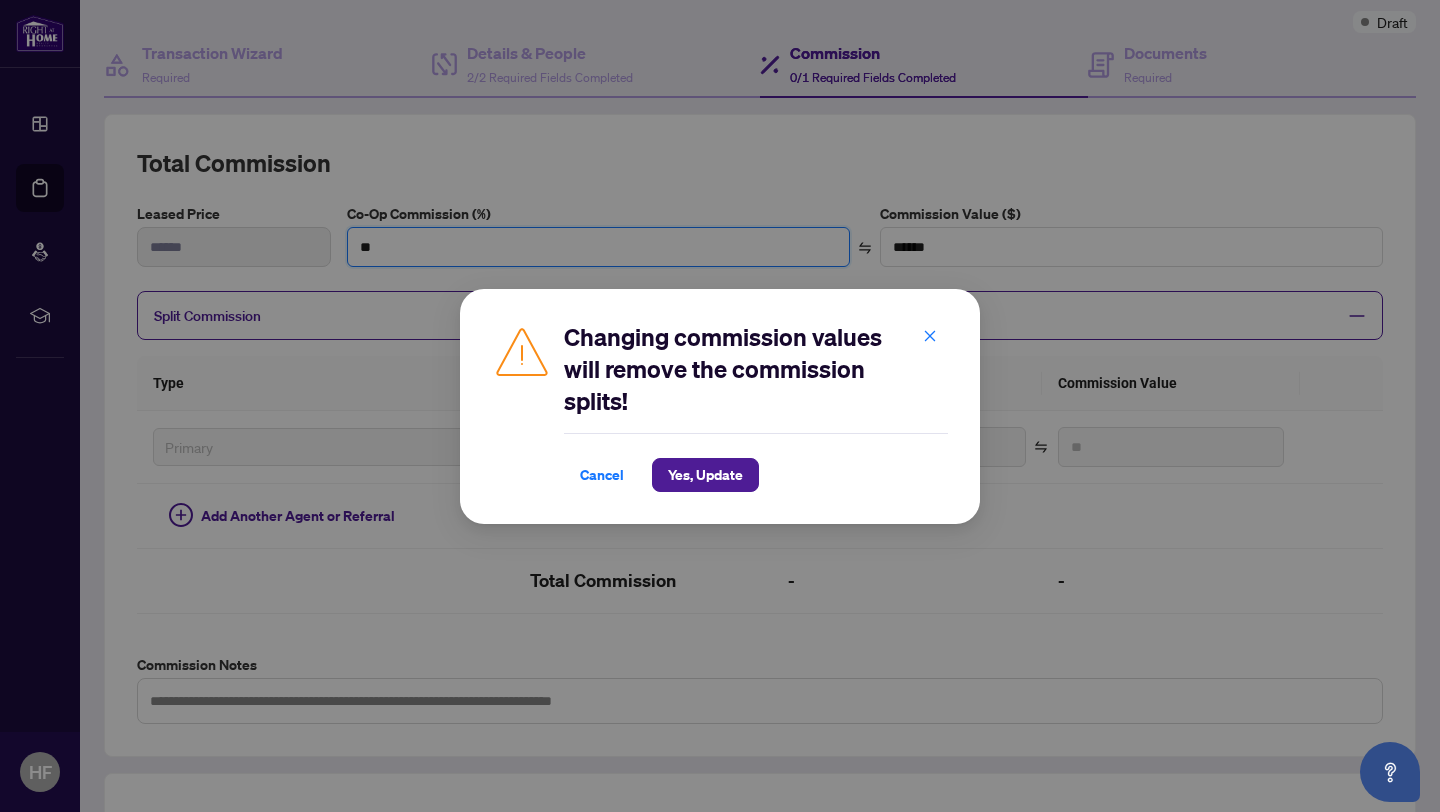 type on "**" 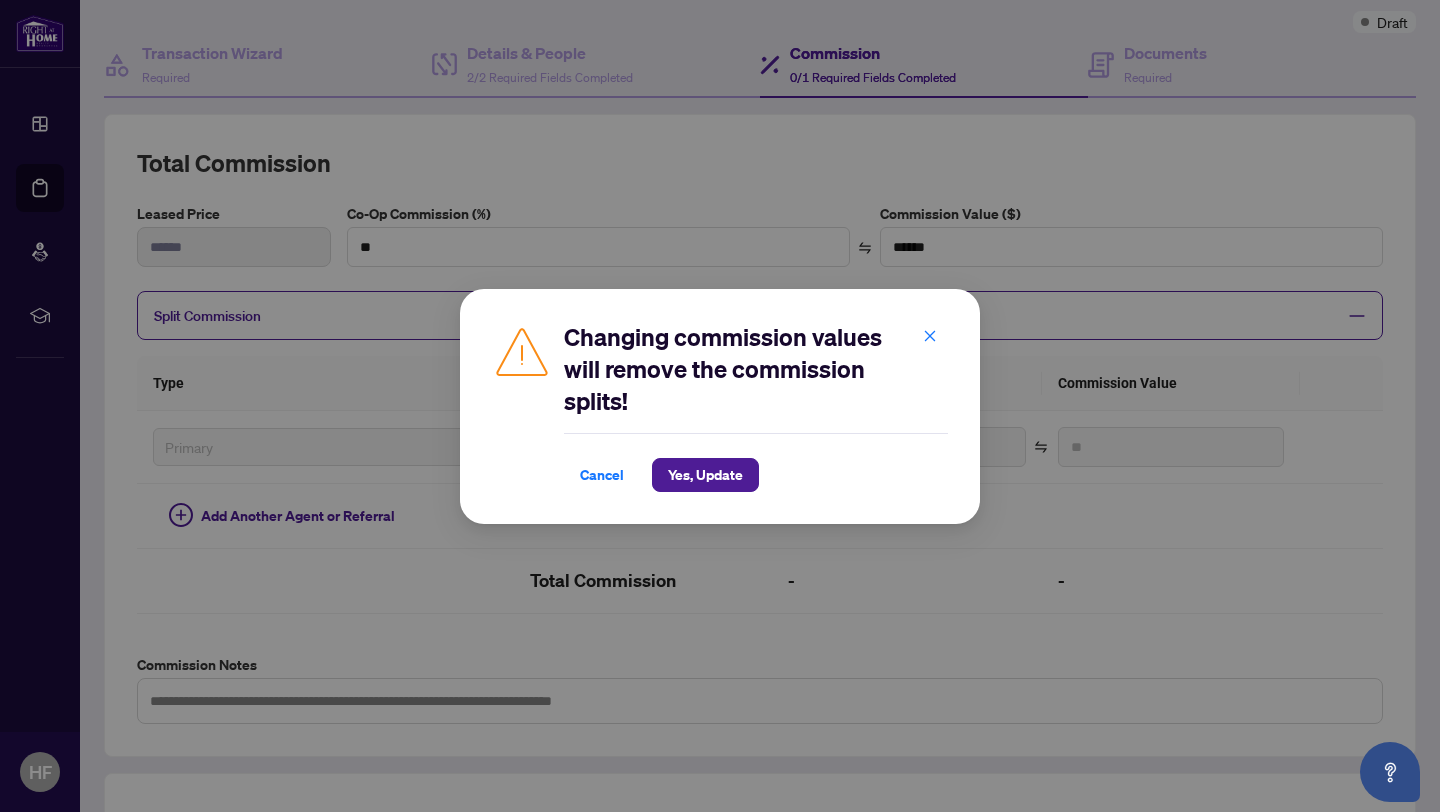 click on "Changing commission values will remove the commission splits! Cancel Yes, Update Cancel OK" at bounding box center (720, 406) 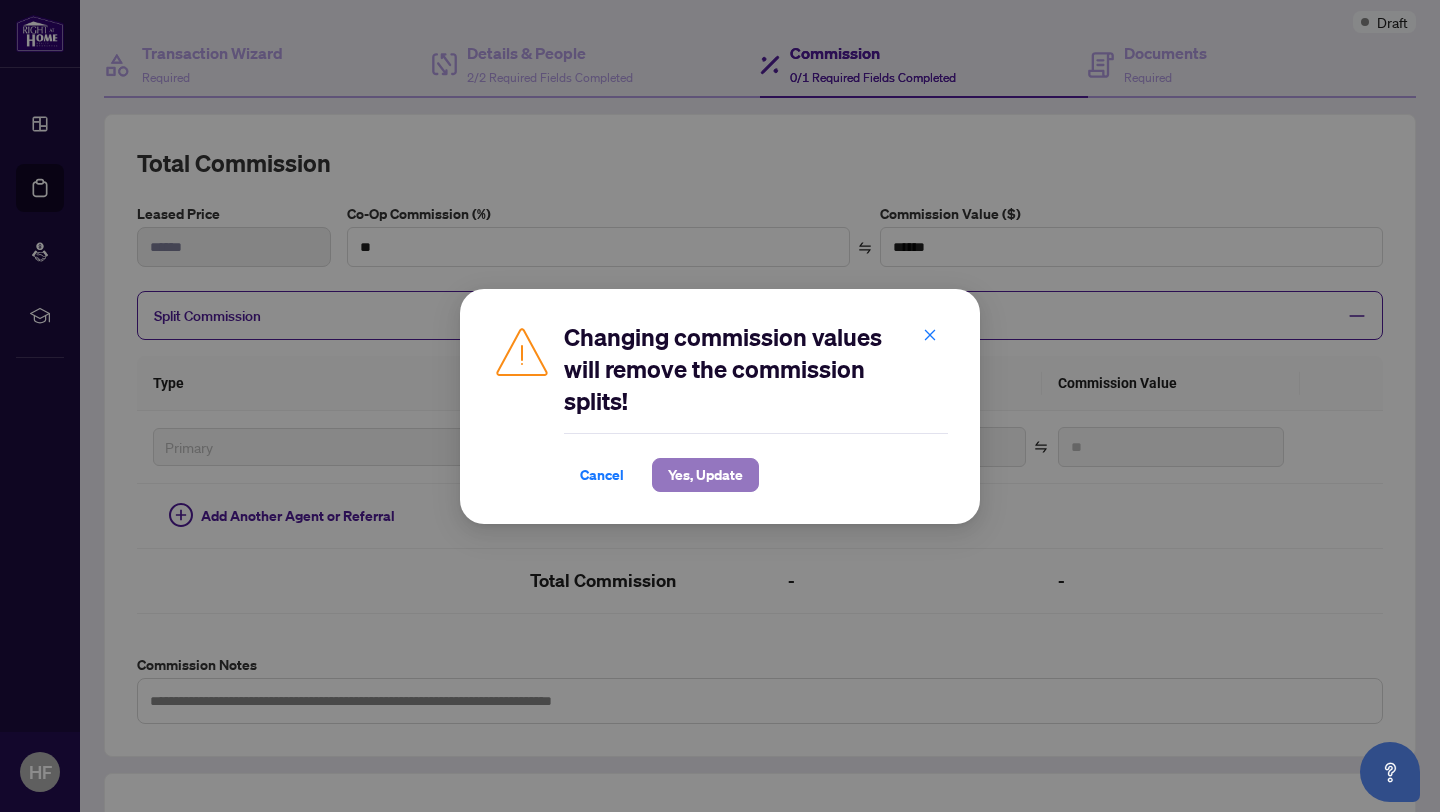 click on "Yes, Update" at bounding box center [705, 475] 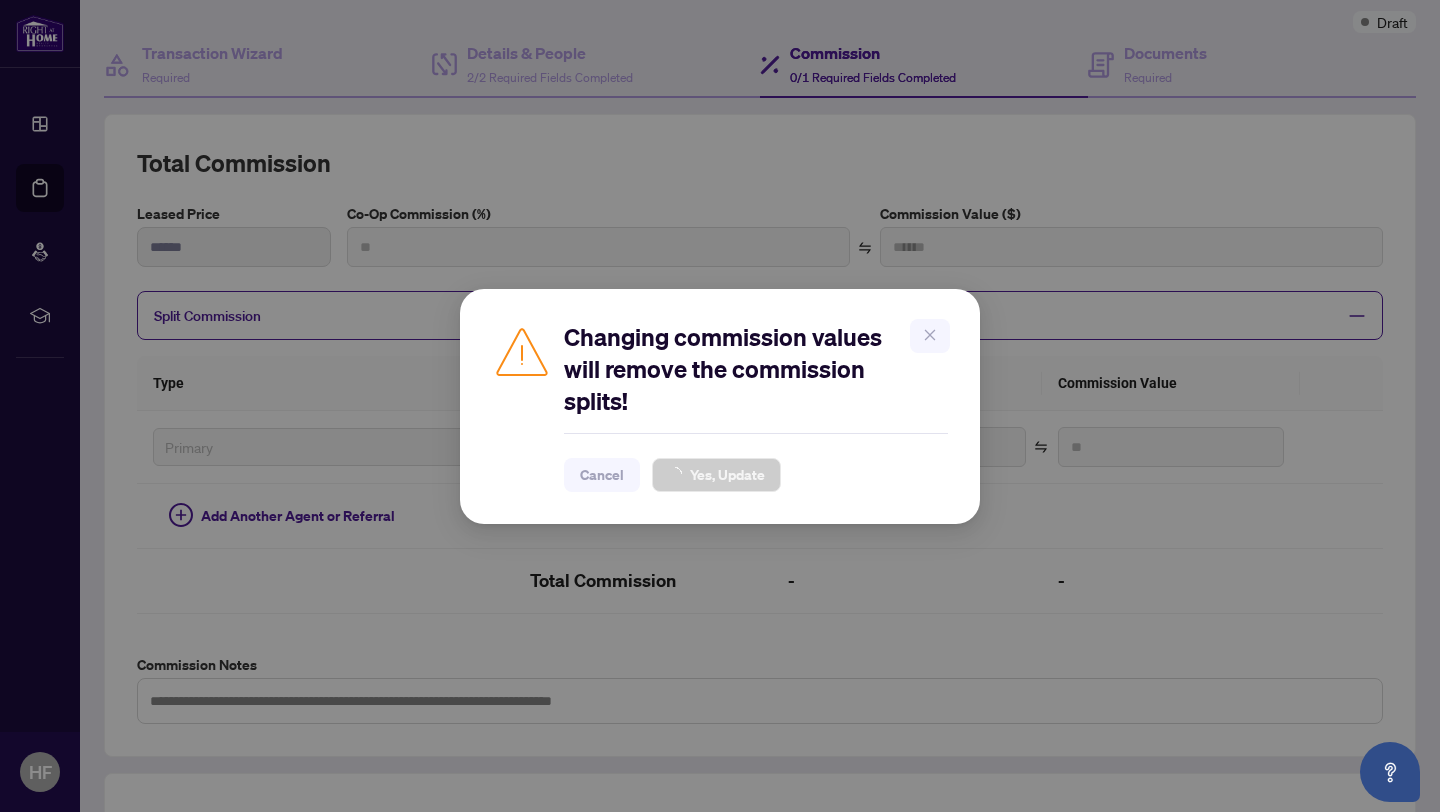 type on "***" 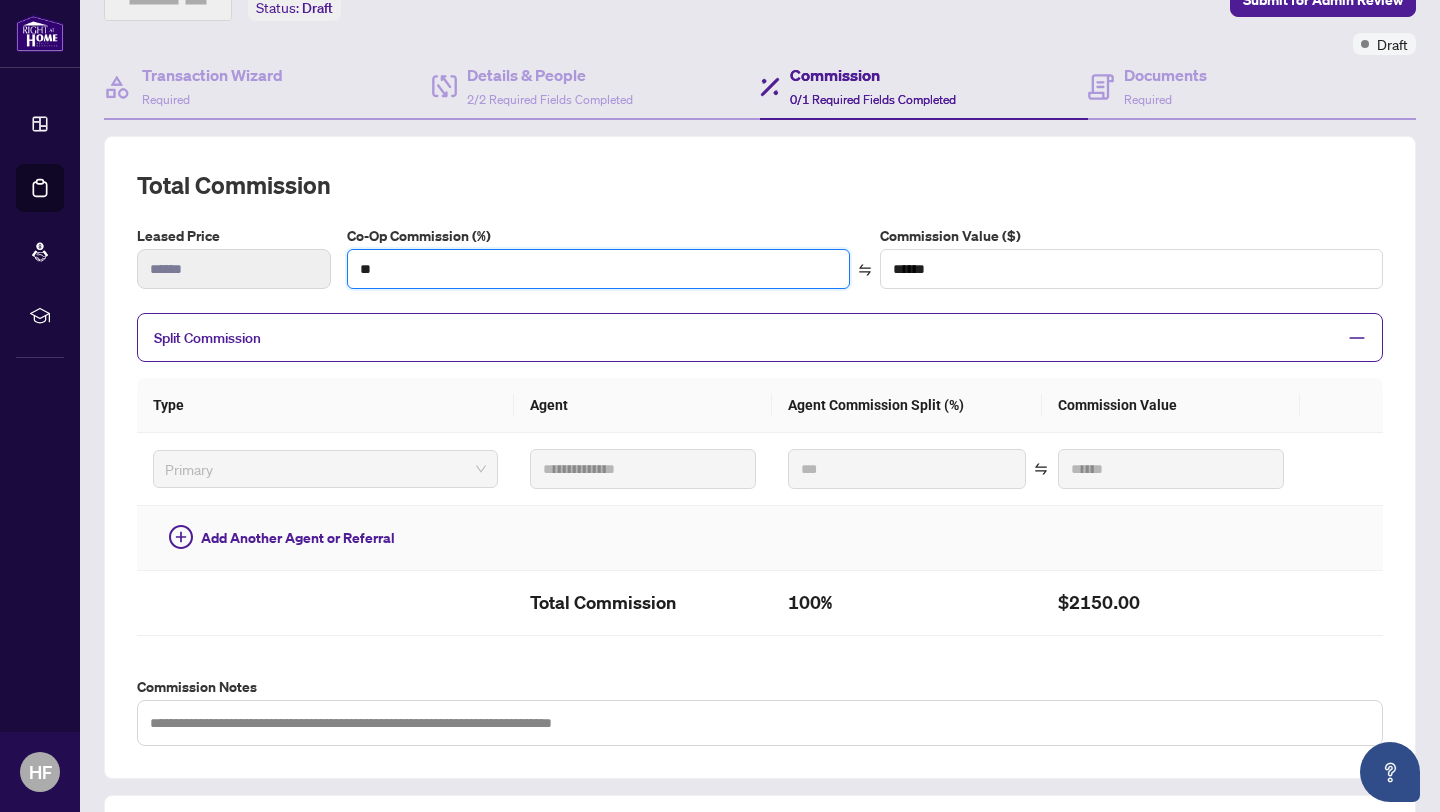 scroll, scrollTop: 188, scrollLeft: 0, axis: vertical 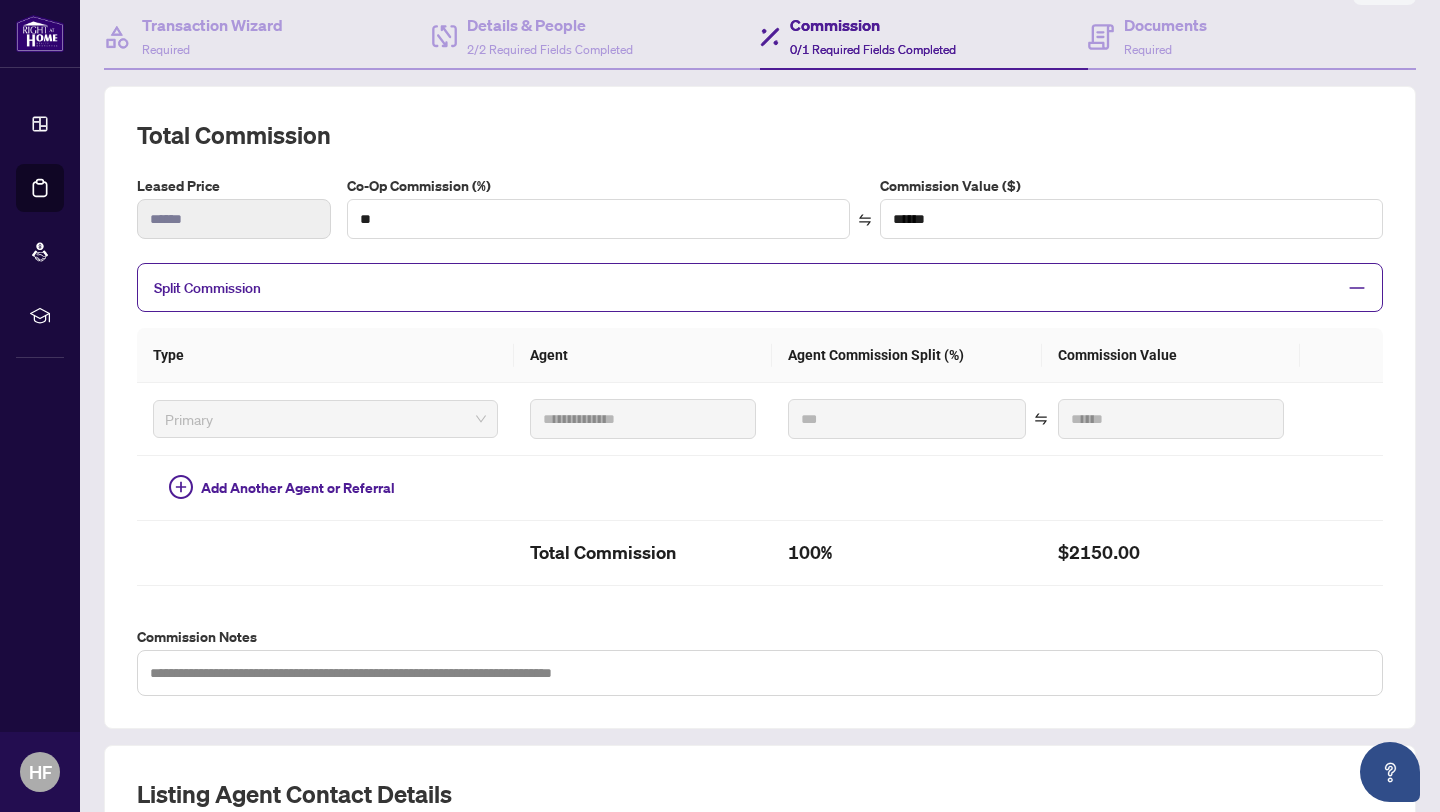 click 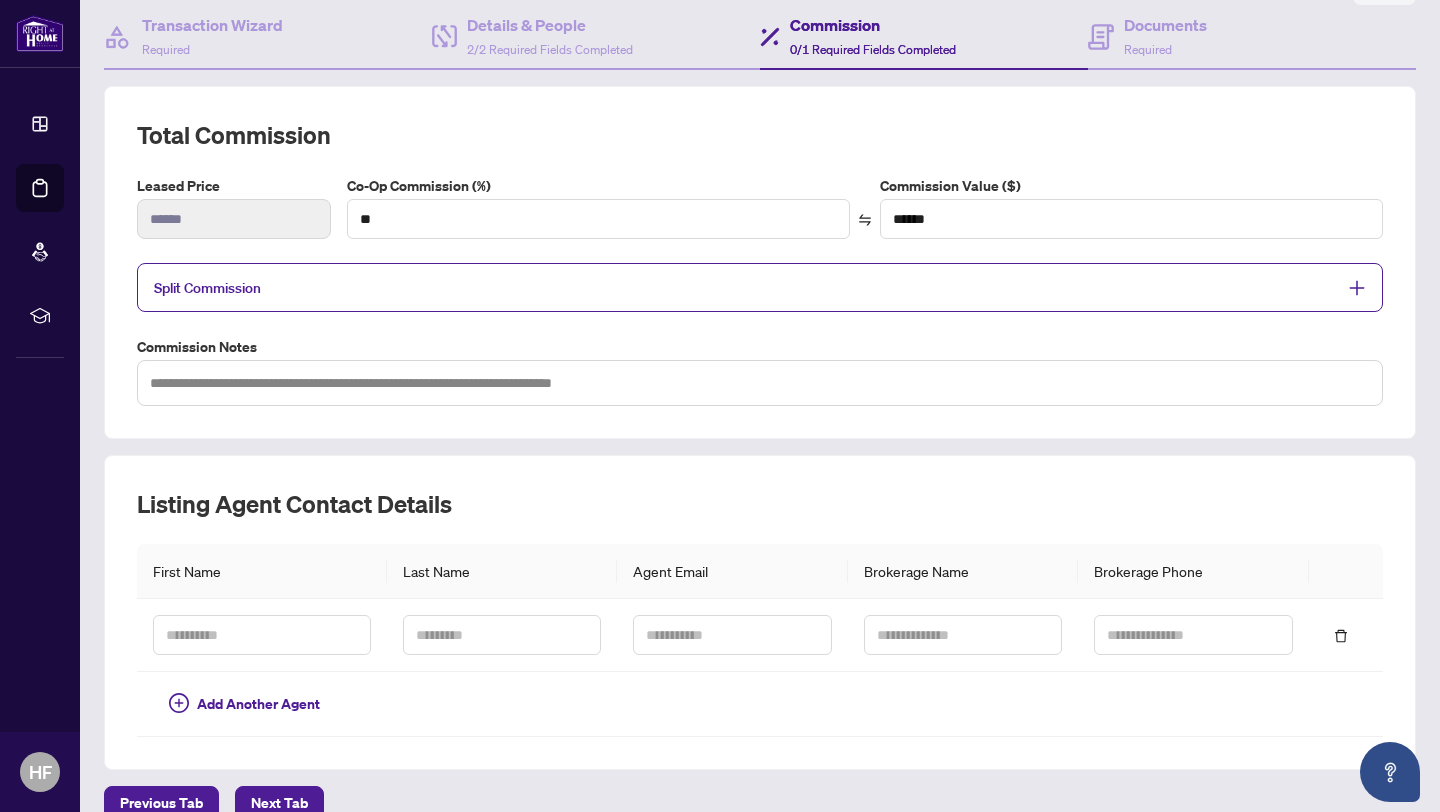 scroll, scrollTop: 257, scrollLeft: 0, axis: vertical 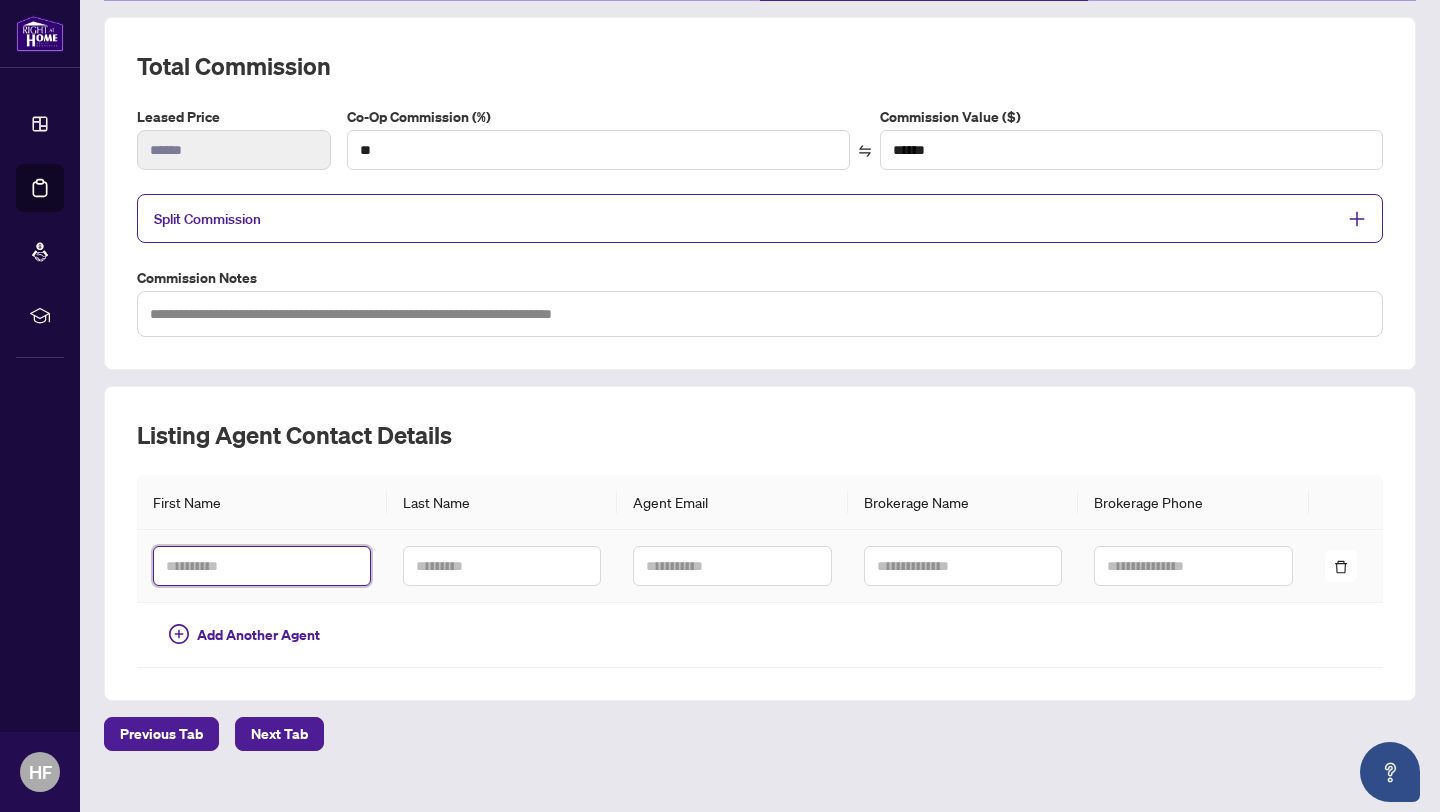 click at bounding box center (262, 566) 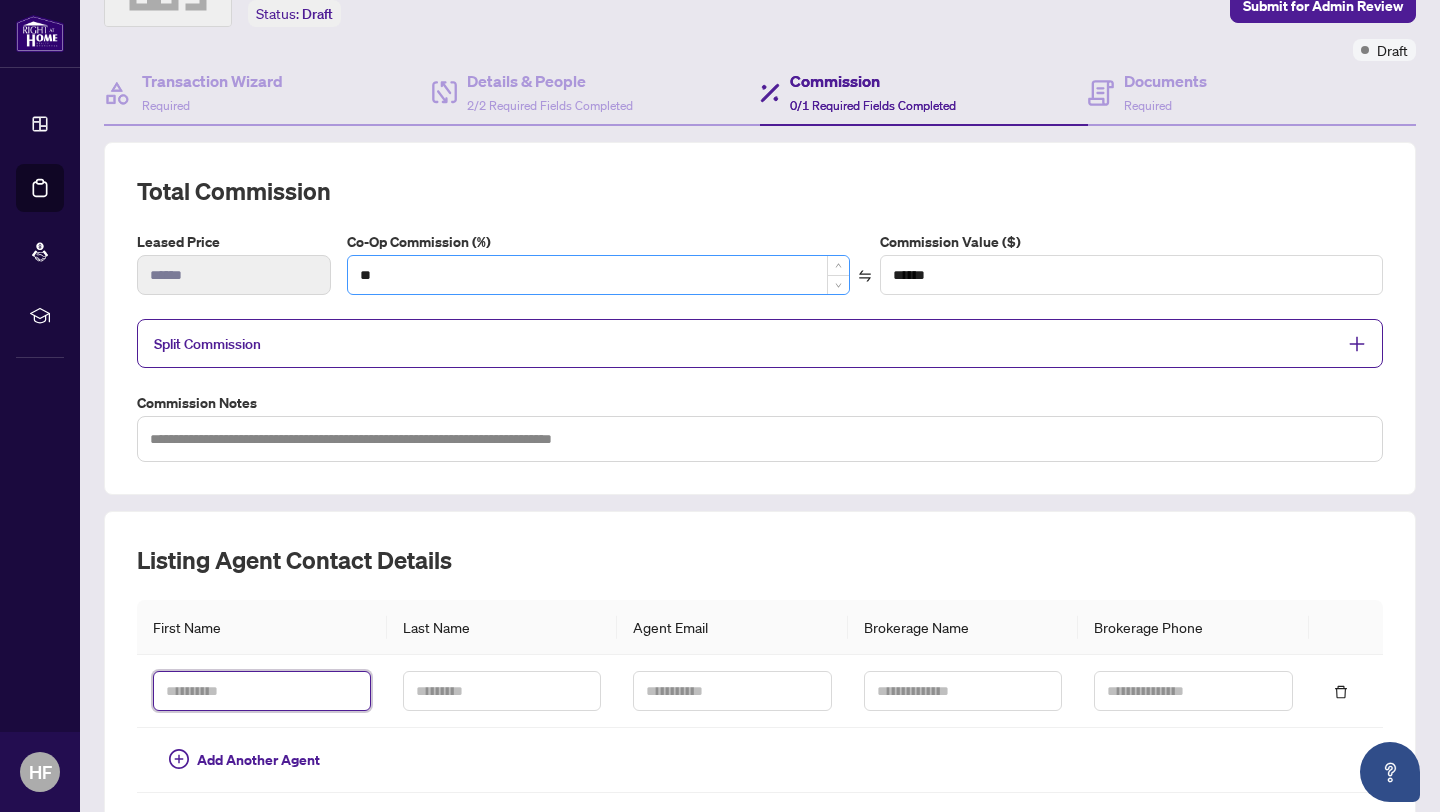 scroll, scrollTop: 287, scrollLeft: 0, axis: vertical 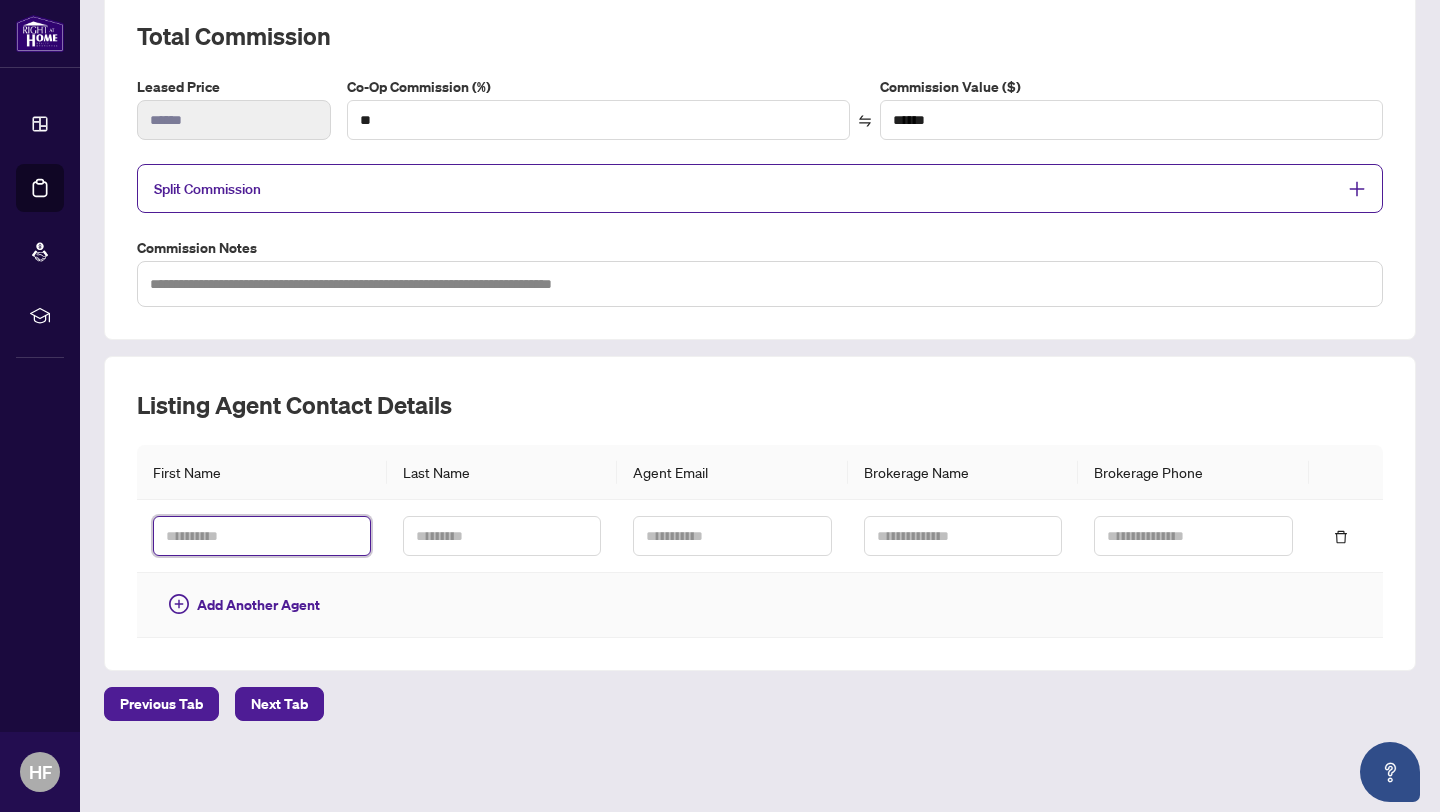 paste on "**********" 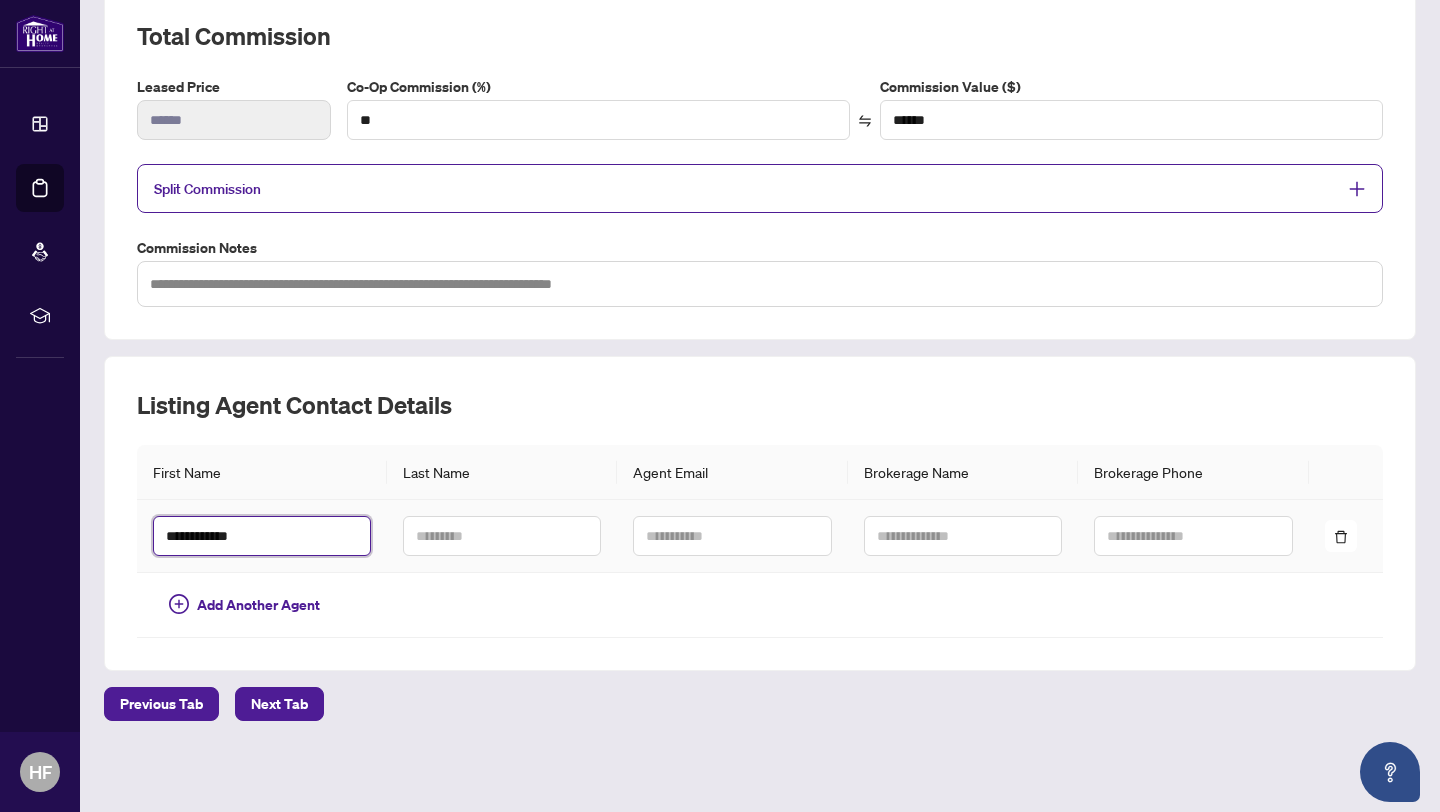 type on "**********" 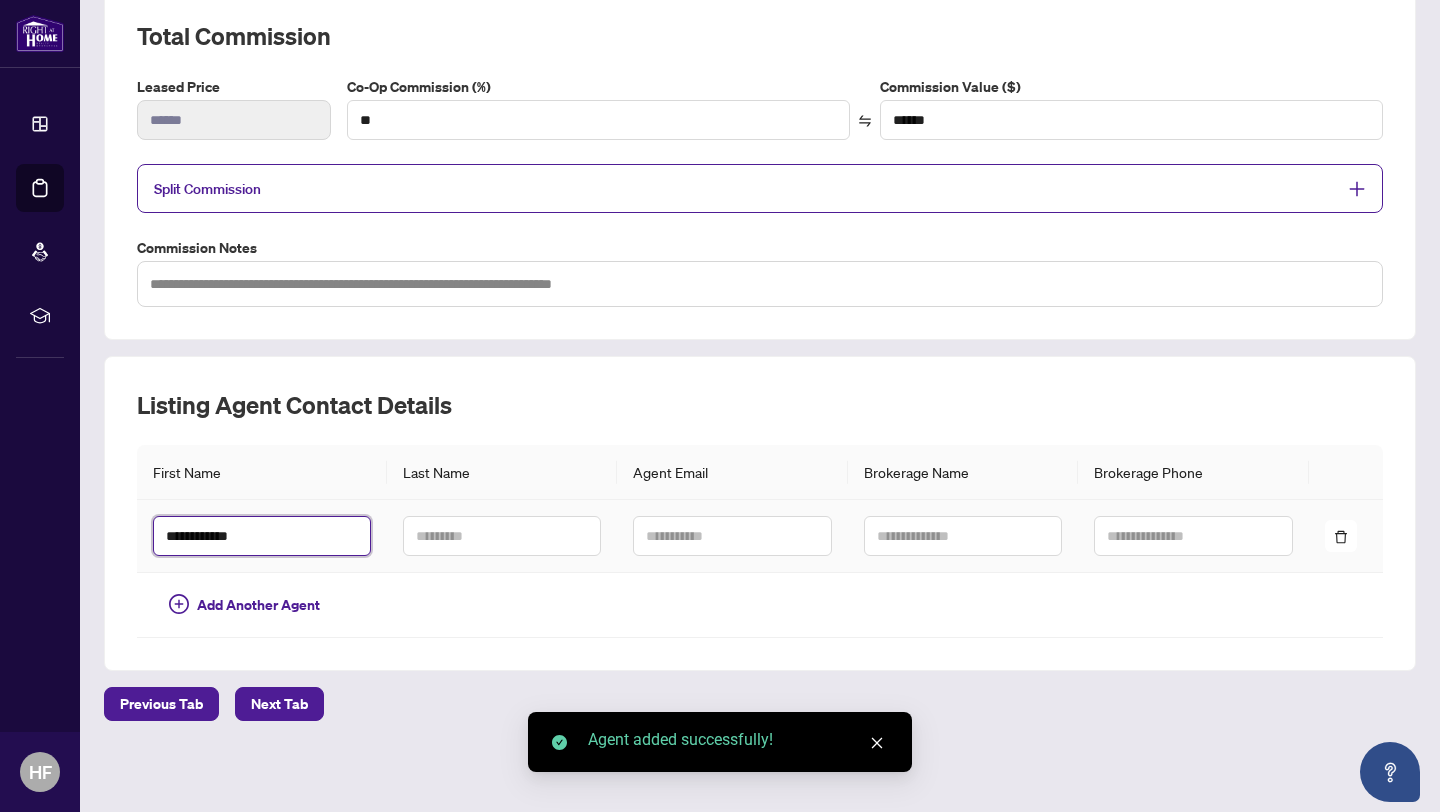 drag, startPoint x: 330, startPoint y: 532, endPoint x: 192, endPoint y: 532, distance: 138 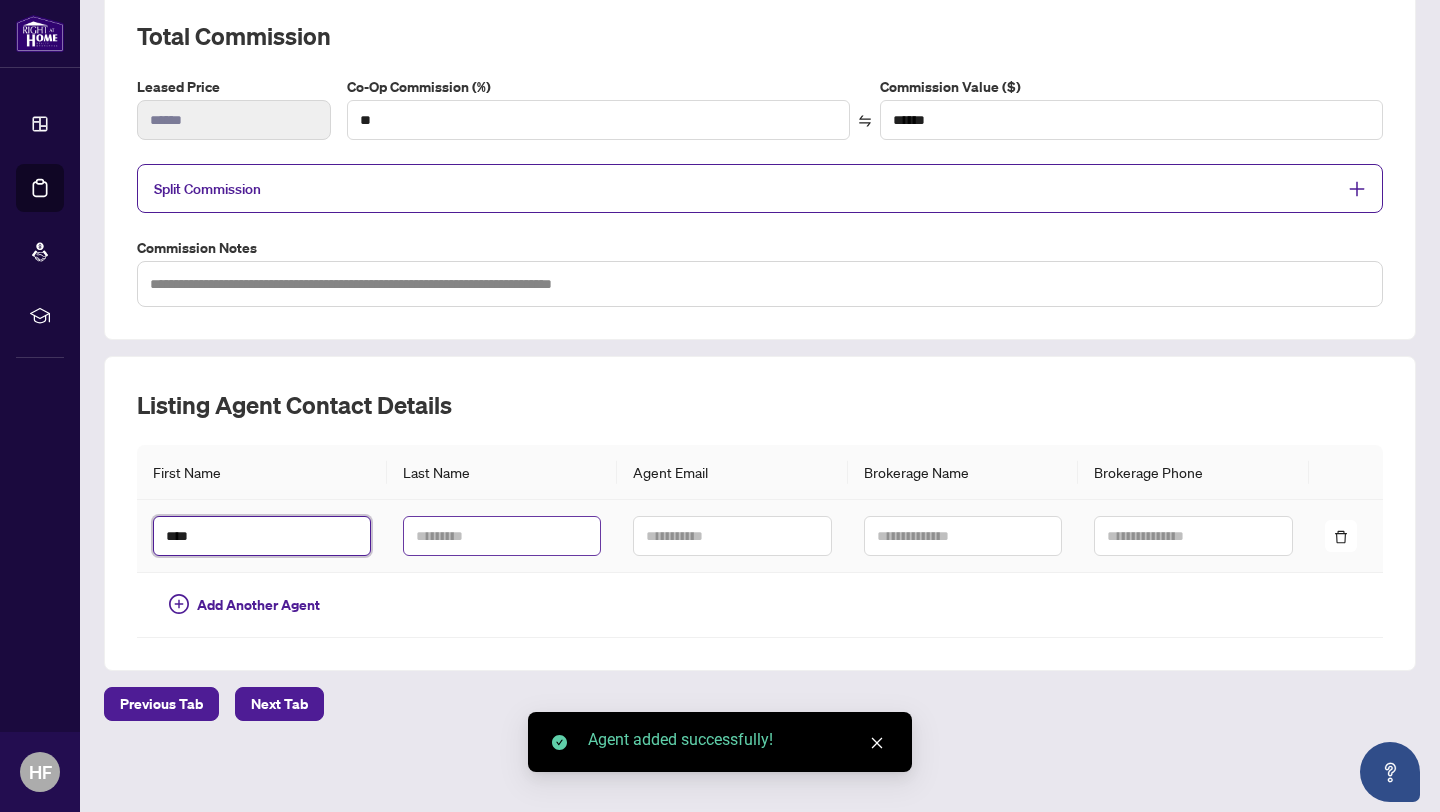 type on "***" 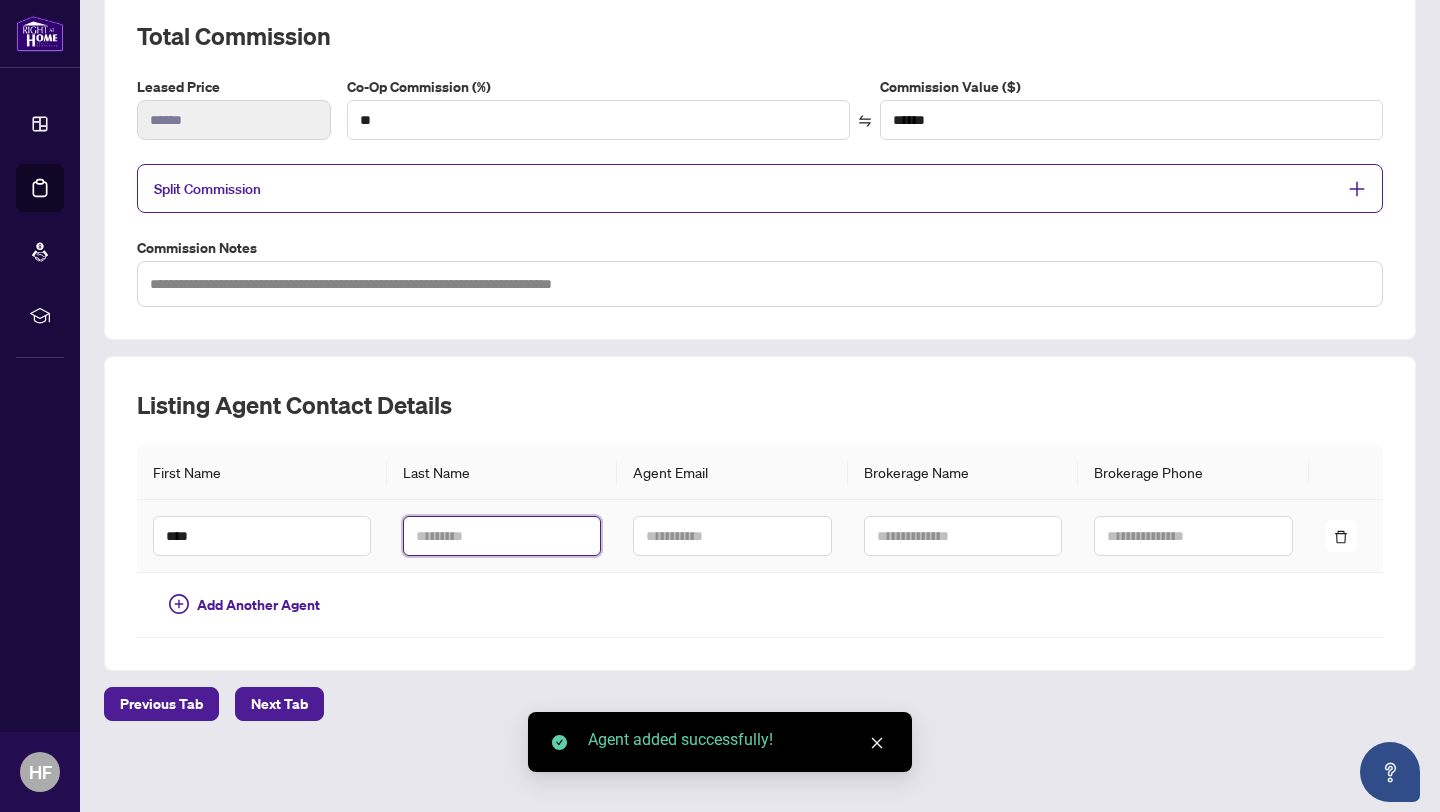 click at bounding box center (502, 536) 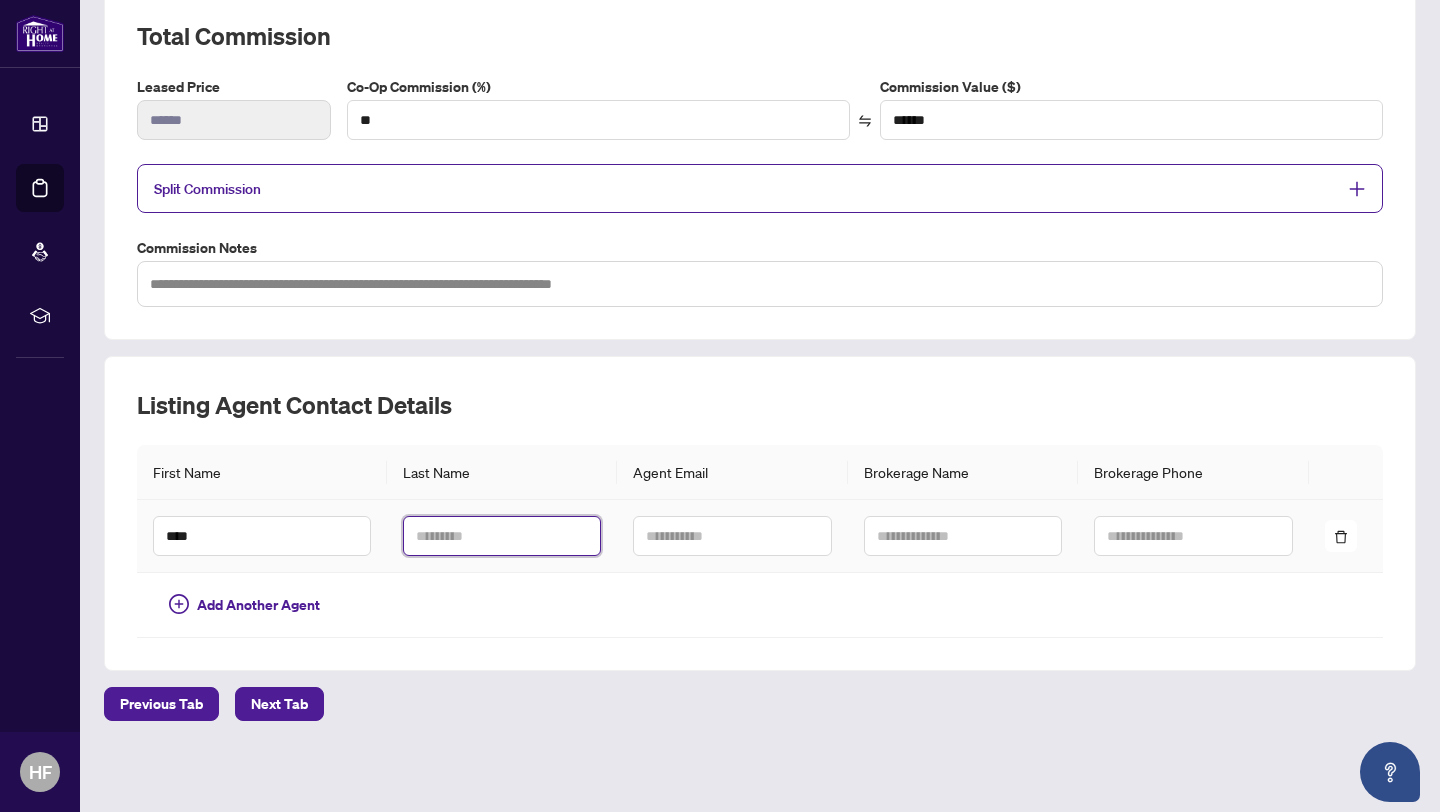 click at bounding box center [502, 536] 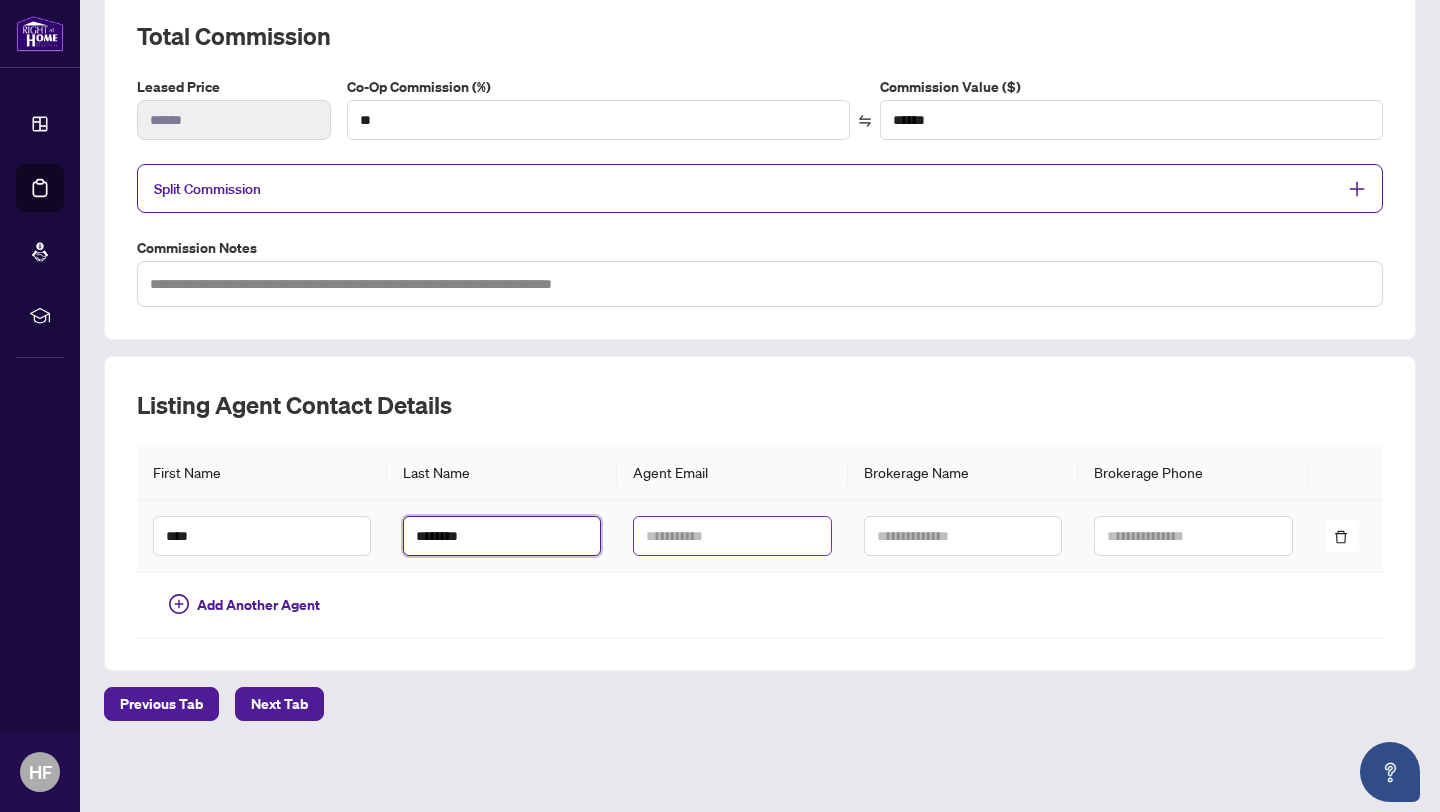 type on "********" 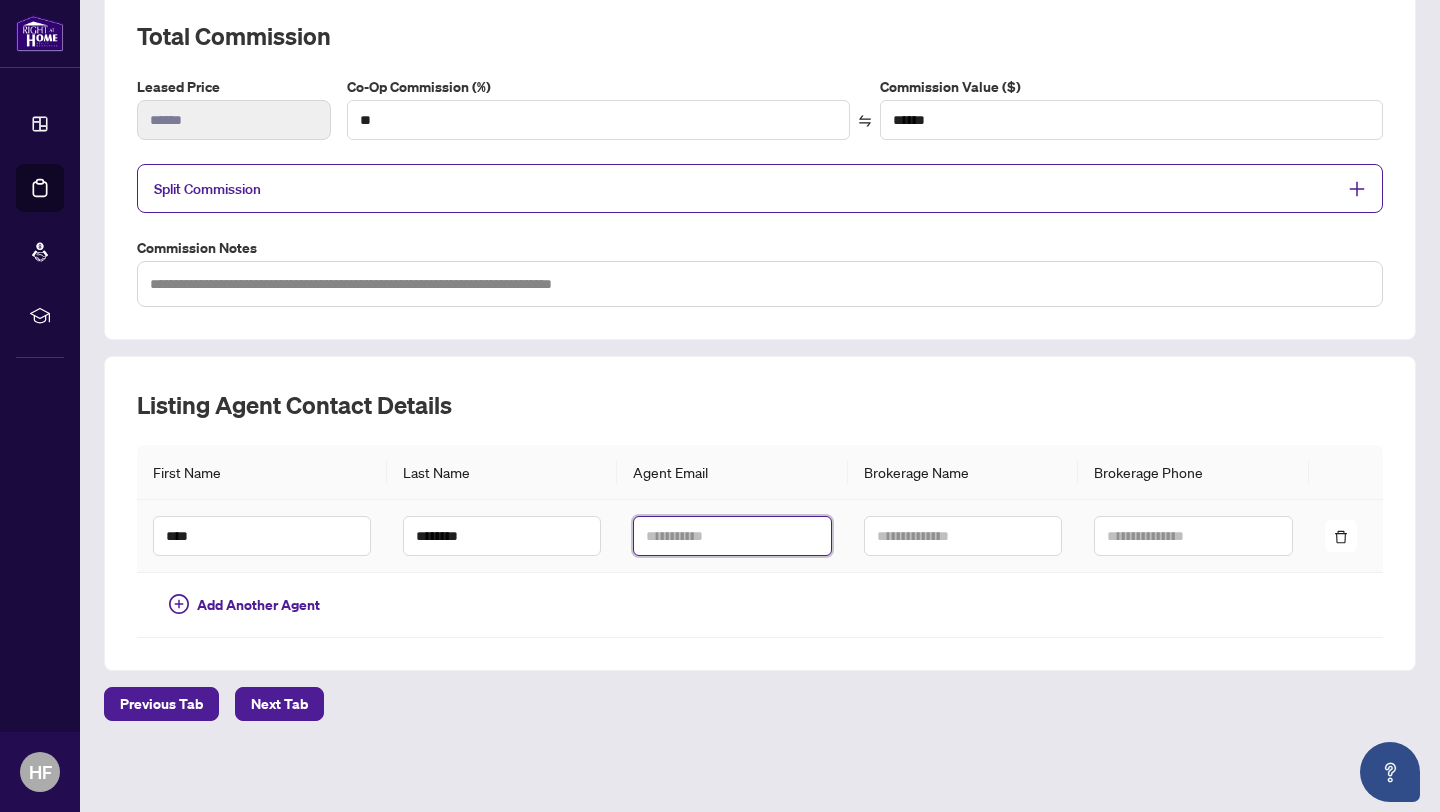 click at bounding box center [732, 536] 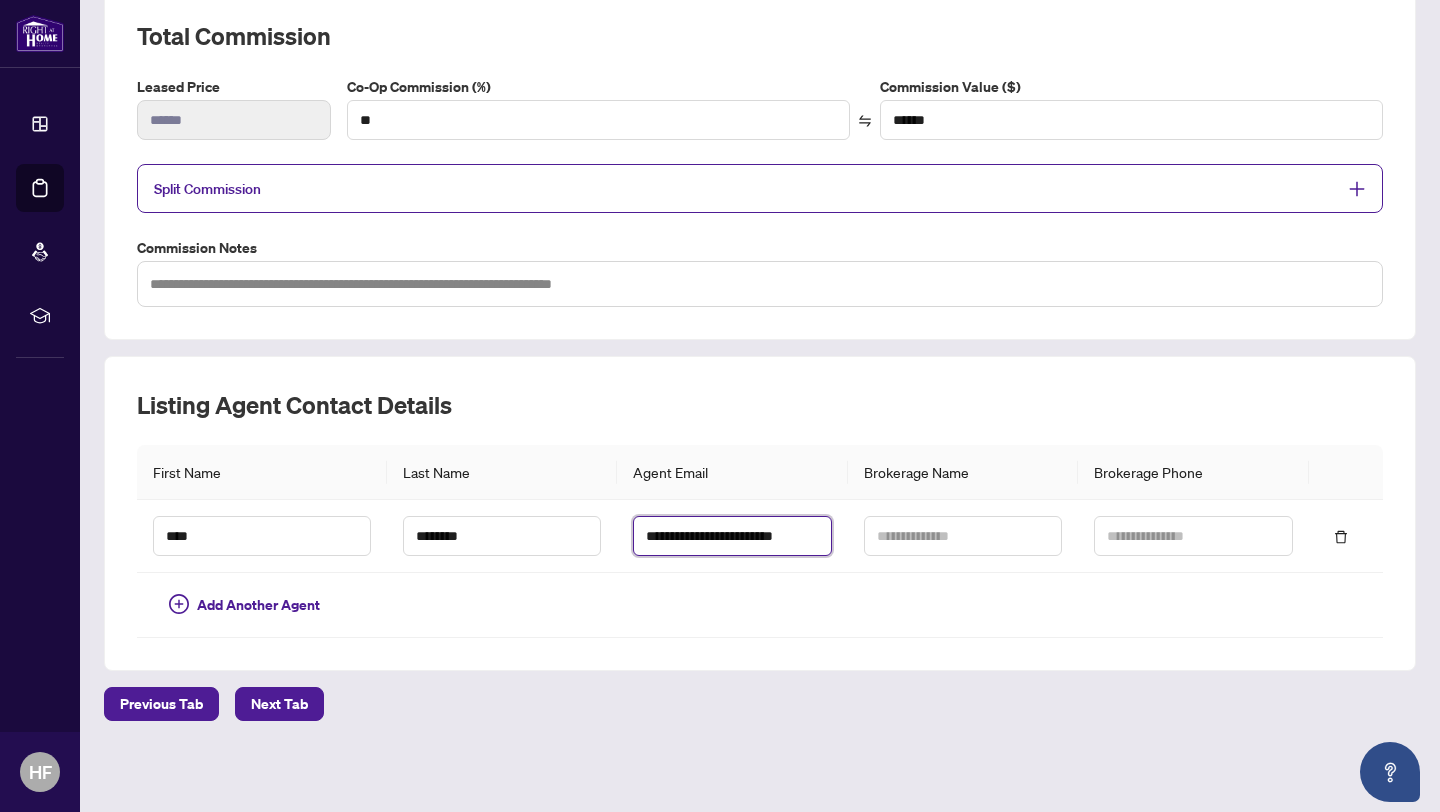 type on "**********" 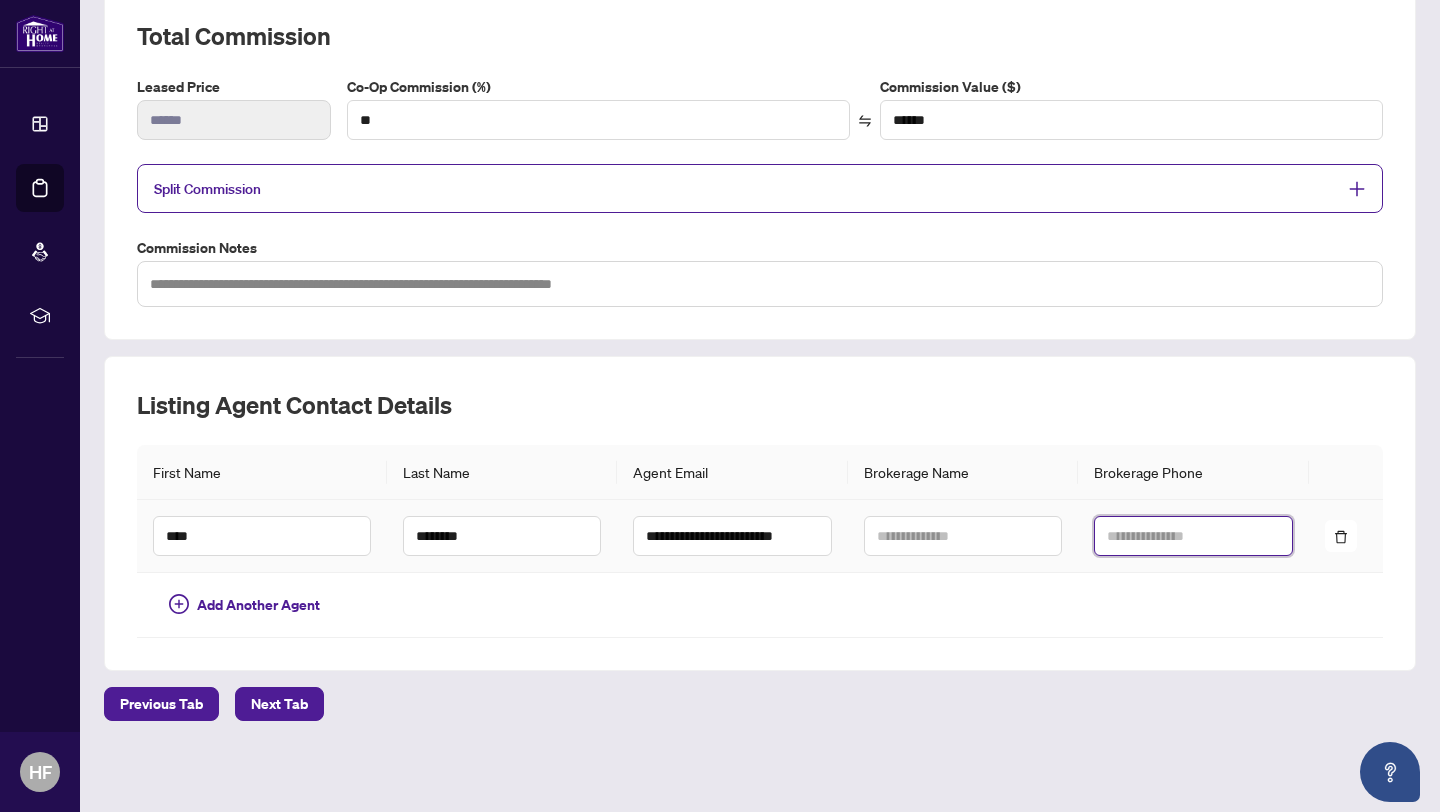 click at bounding box center [1193, 536] 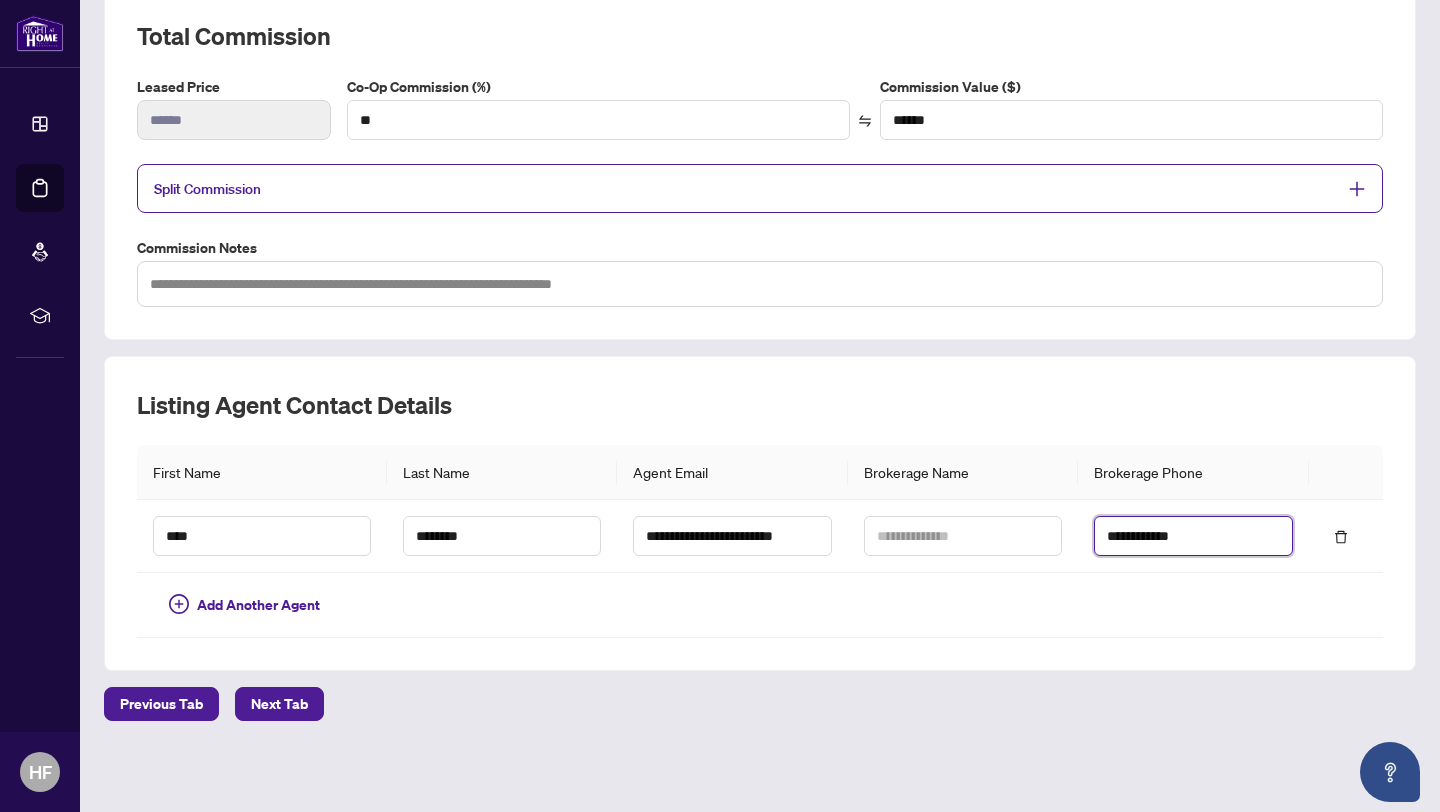 type on "**********" 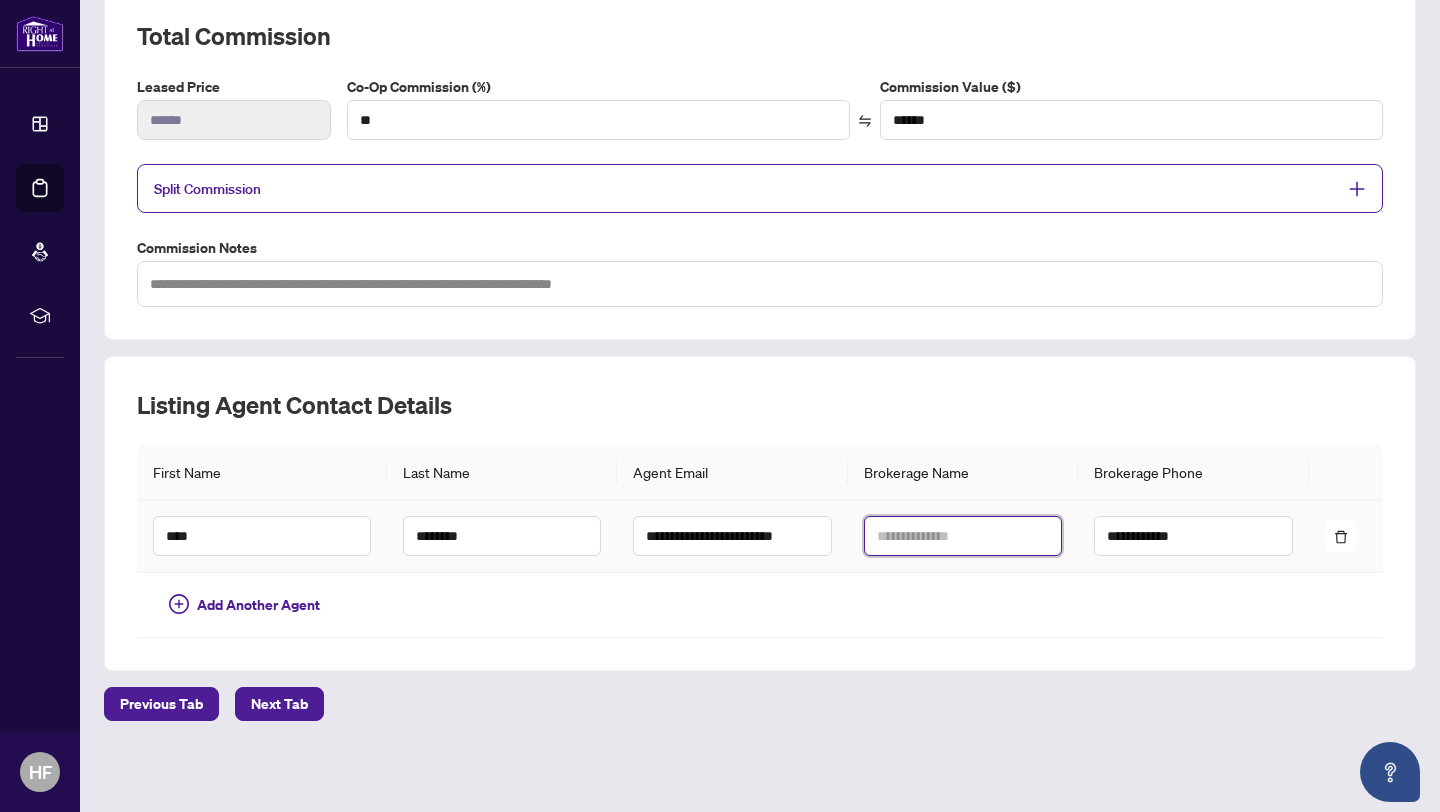 click at bounding box center (963, 536) 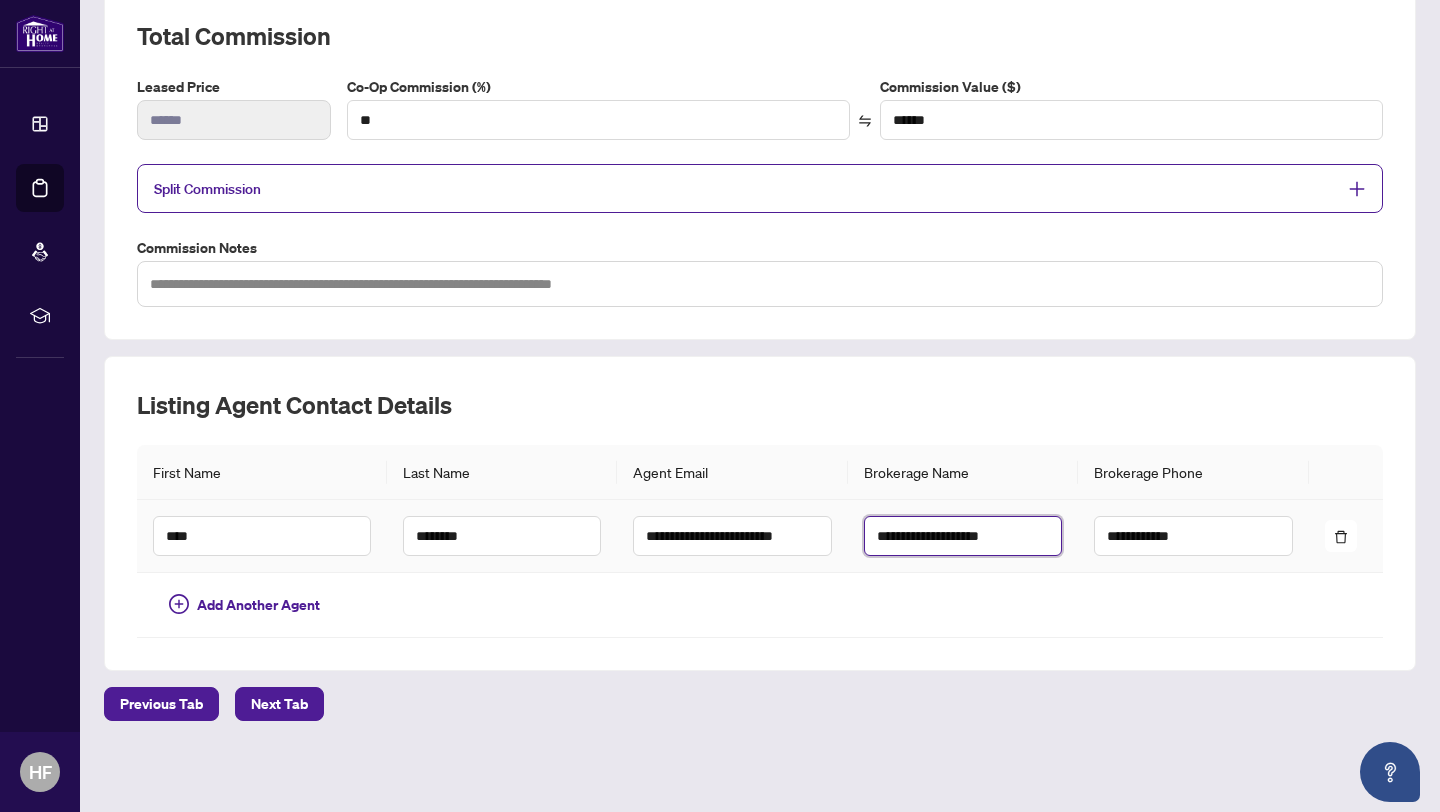 type on "**********" 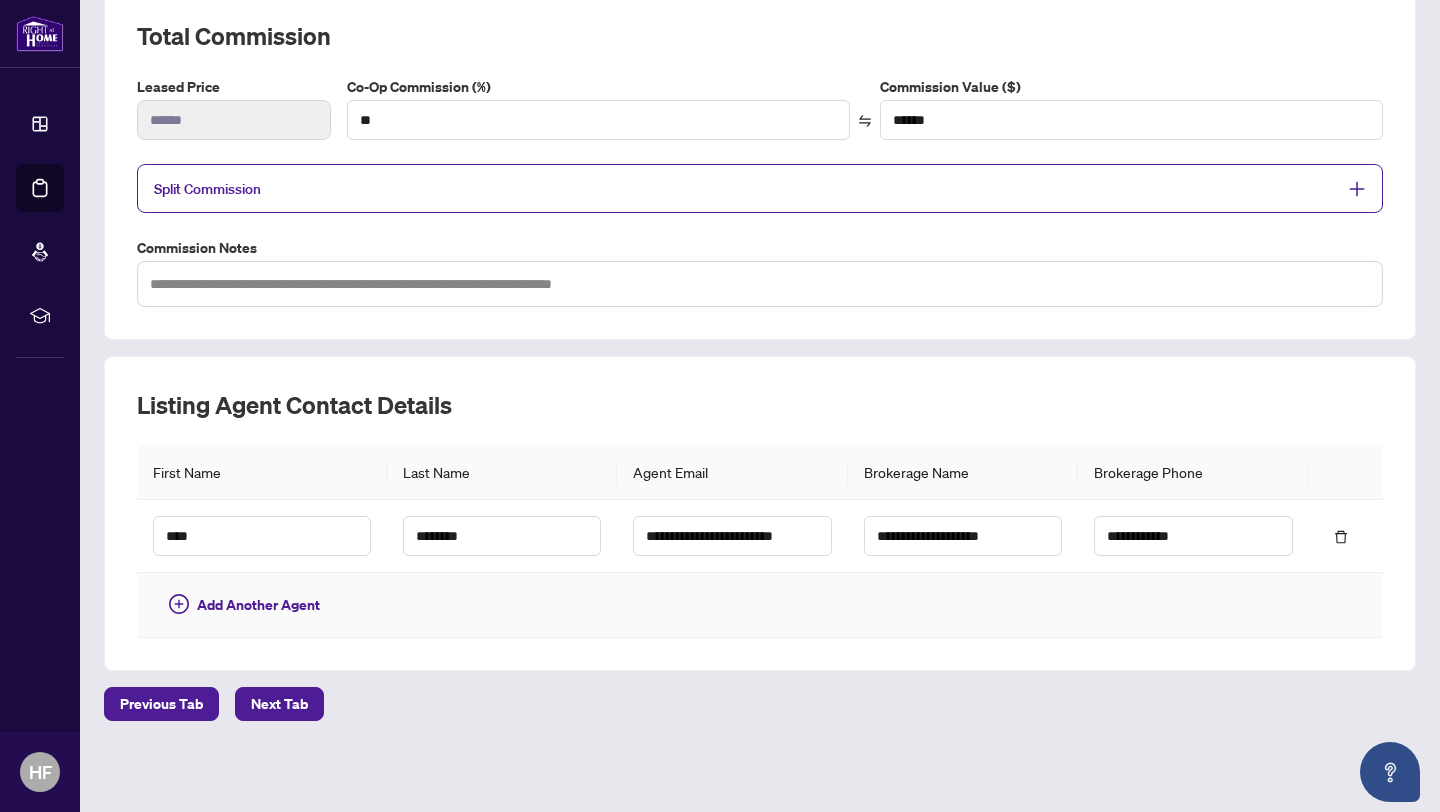 click at bounding box center (963, 605) 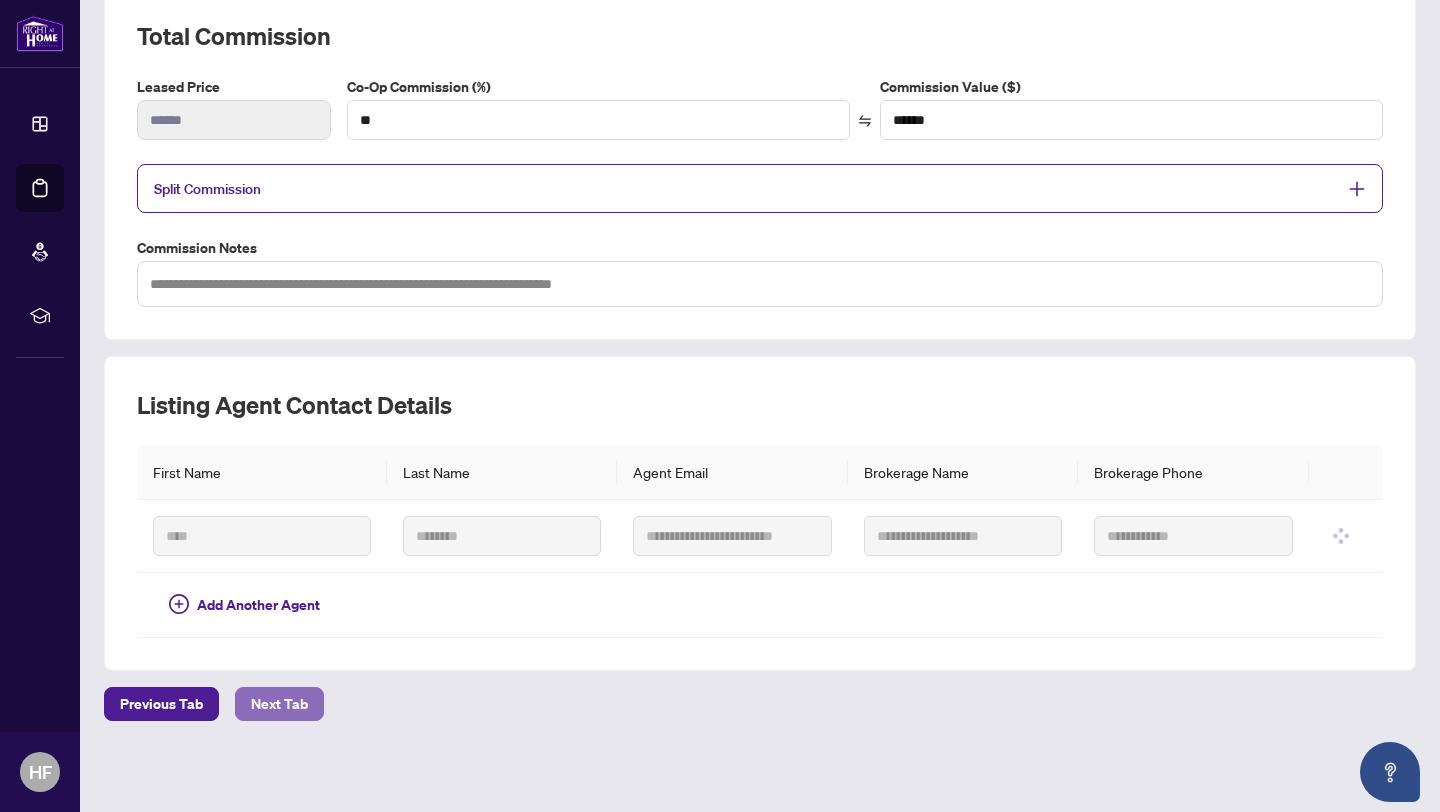 click on "Next Tab" at bounding box center (279, 704) 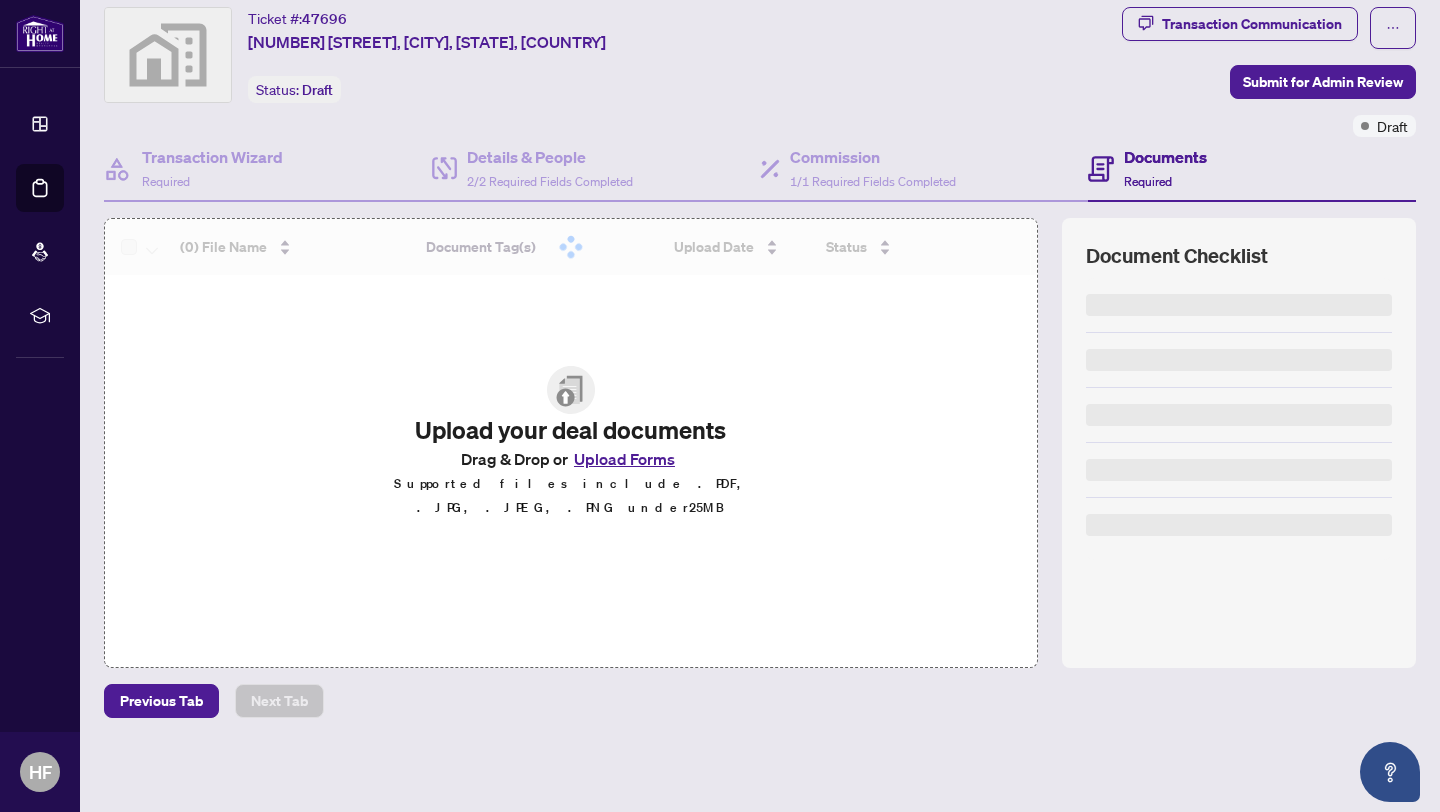 scroll, scrollTop: 0, scrollLeft: 0, axis: both 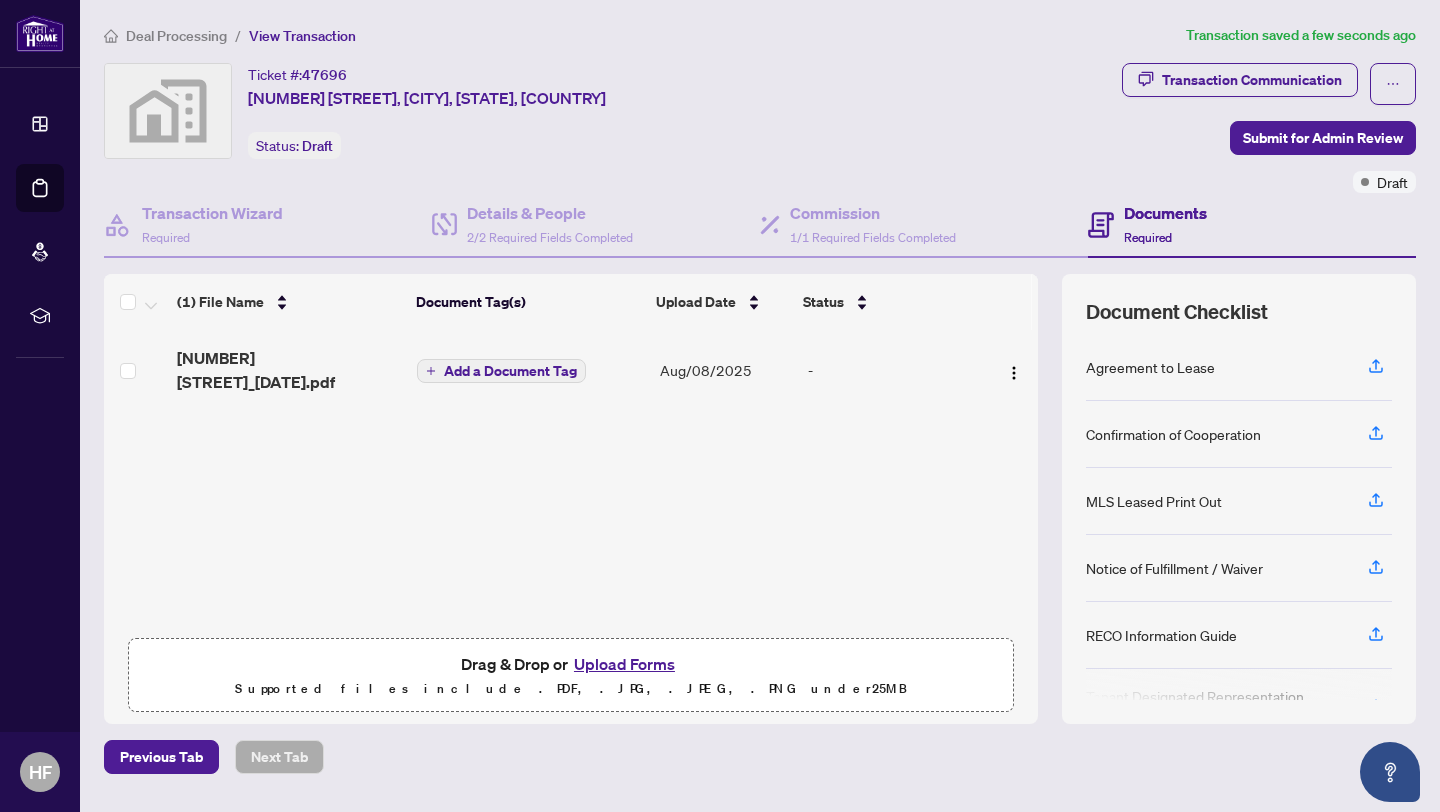 click on "Add a Document Tag" at bounding box center (510, 371) 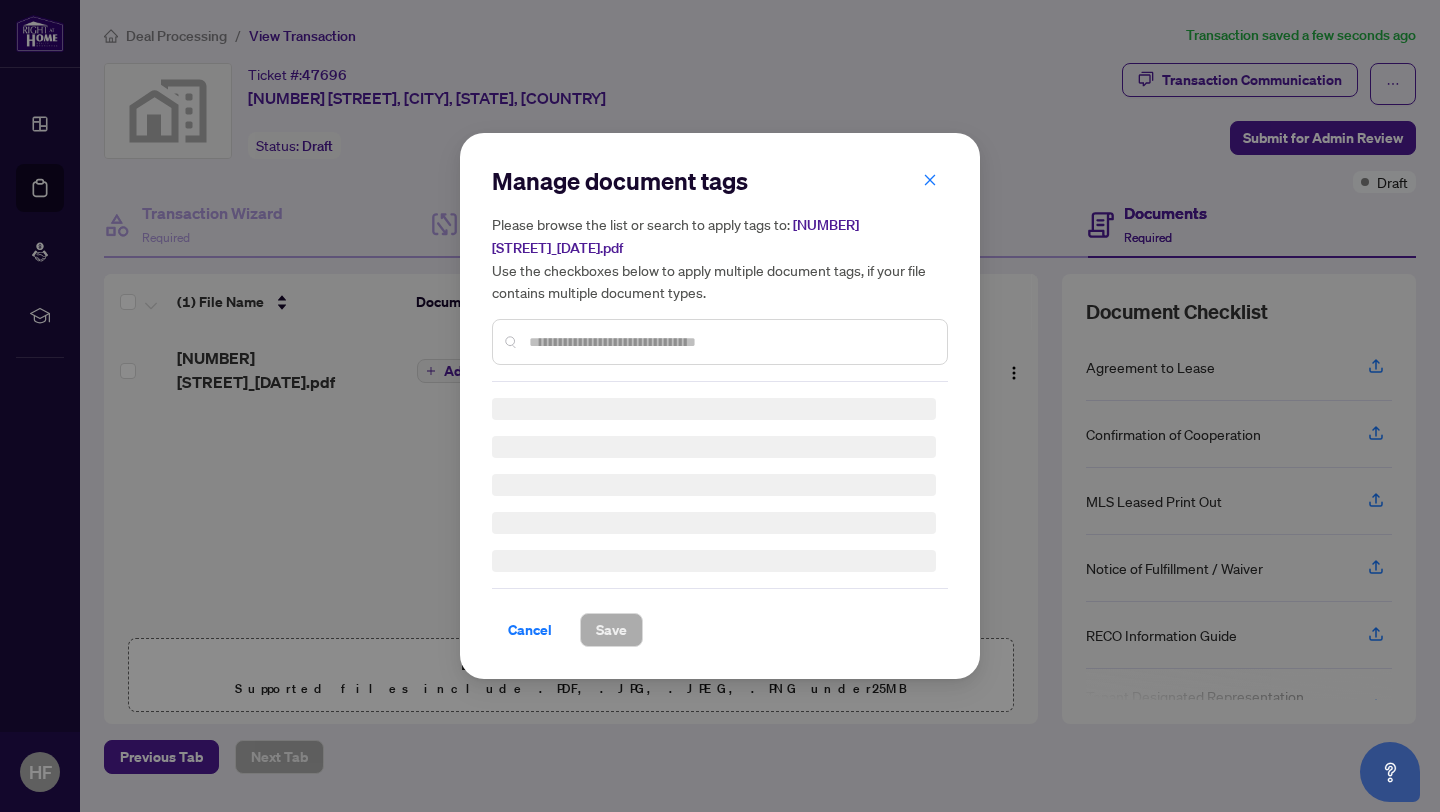 click on "Manage document tags Please browse the list or search to apply tags to:   [NUMBER] [STREET]_[DATE].pdf   Use the checkboxes below to apply multiple document tags, if your file contains multiple document types." at bounding box center [720, 273] 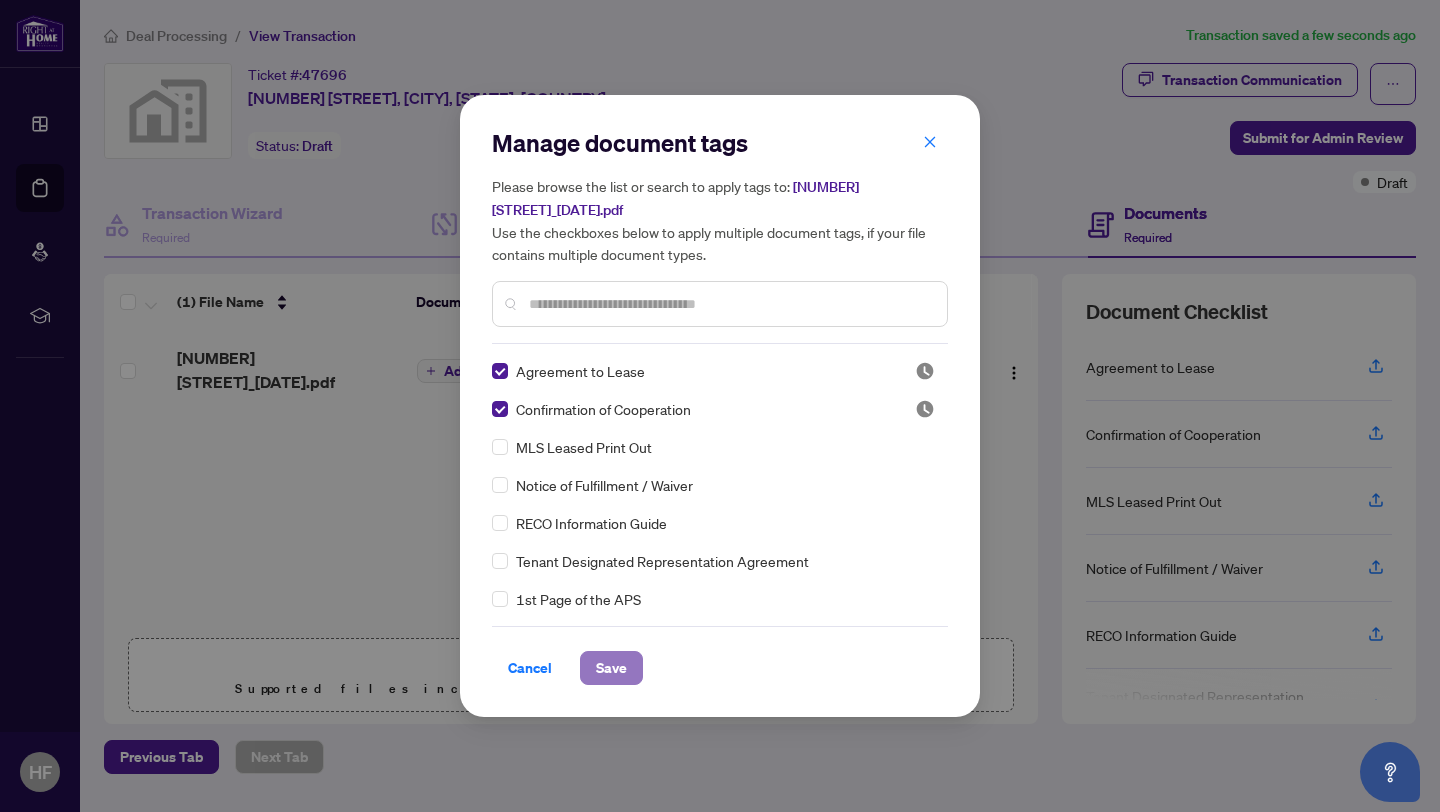 click on "Save" at bounding box center (611, 668) 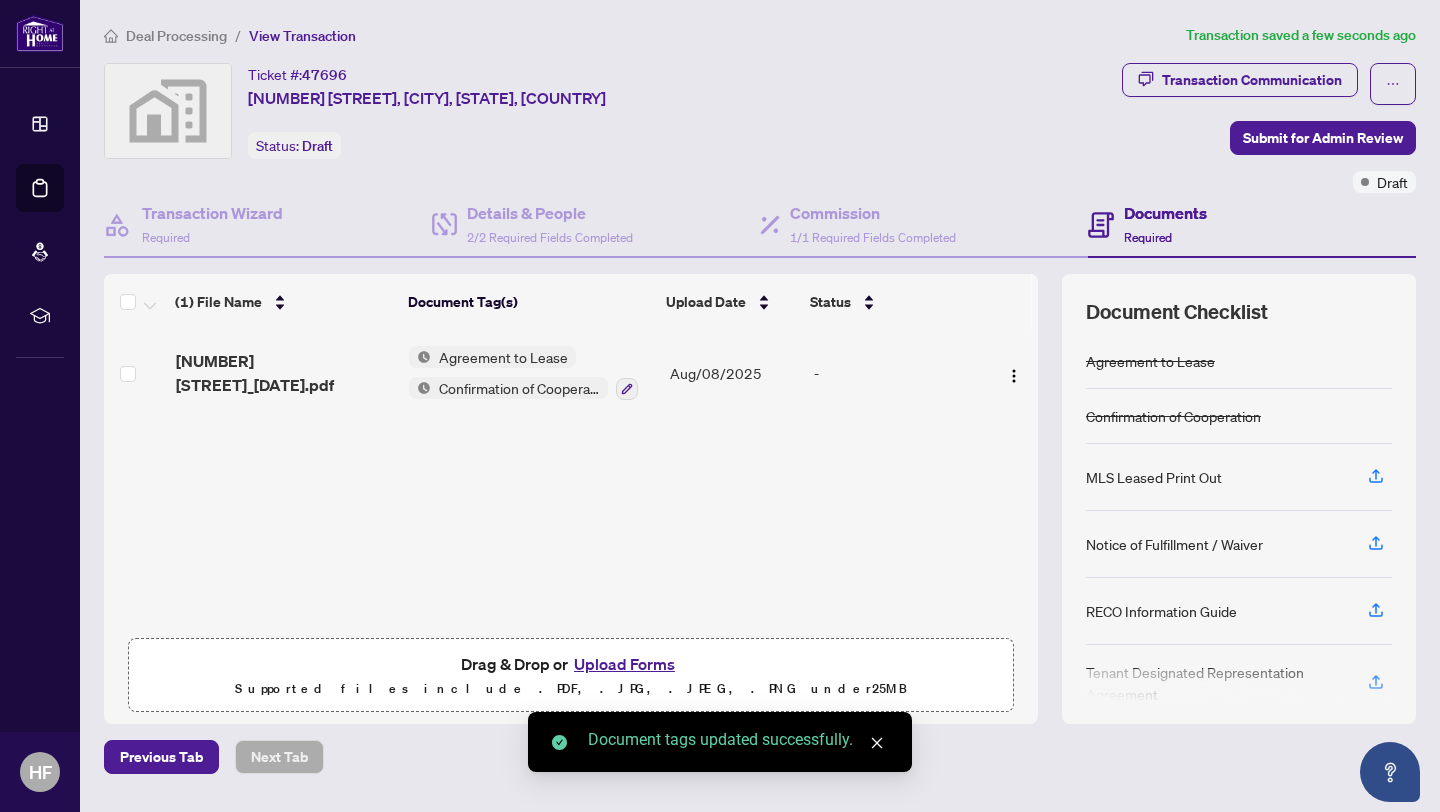 scroll, scrollTop: 29, scrollLeft: 0, axis: vertical 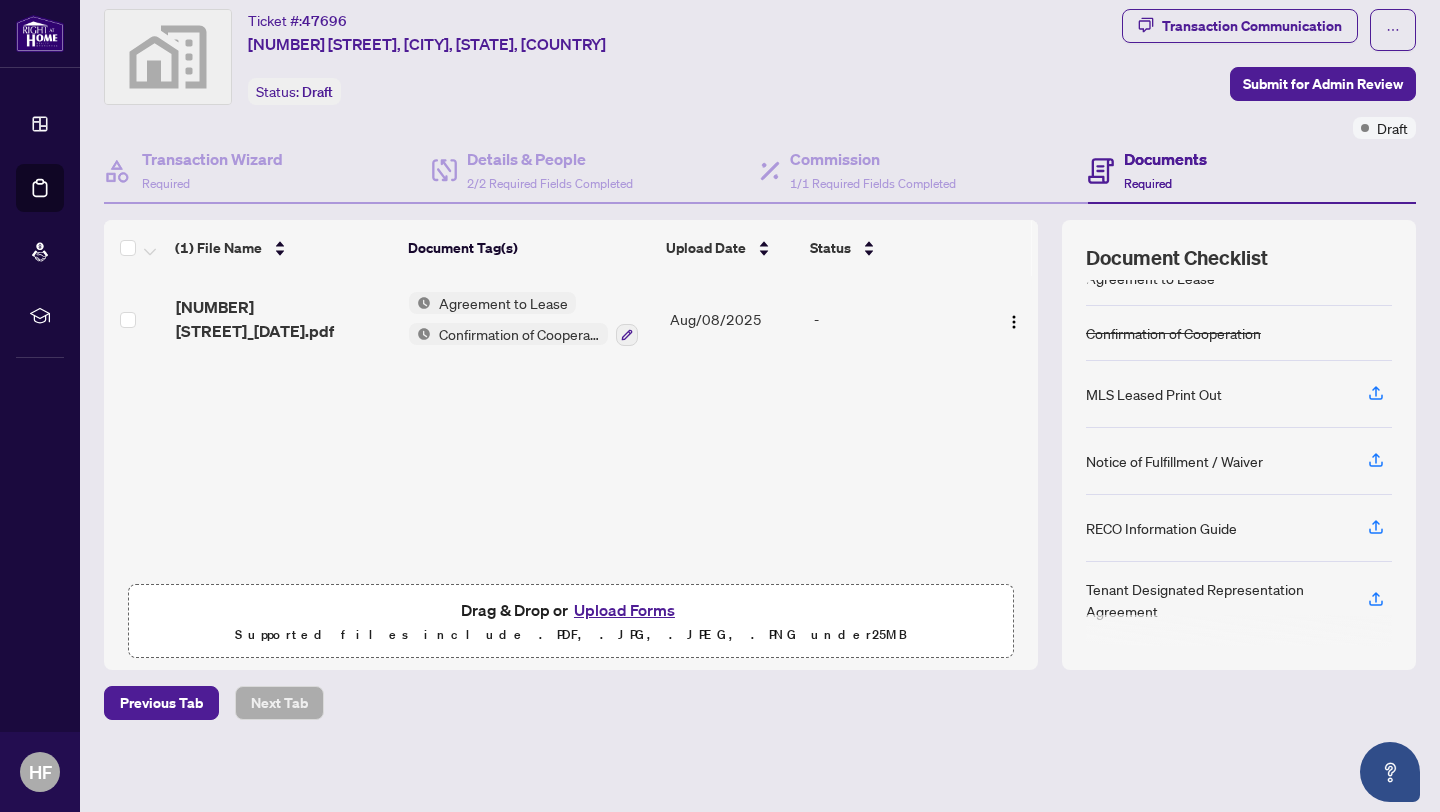 click on "(1) File Name Document Tag(s) Upload Date Status             [NUMBER] [STREET]_[DATE].pdf Agreement to Lease Confirmation of Cooperation Aug/08/2025 - Drag & Drop or Upload Forms Supported files include   .PDF, .JPG, .JPEG, .PNG   under  25 MB" at bounding box center [571, 445] 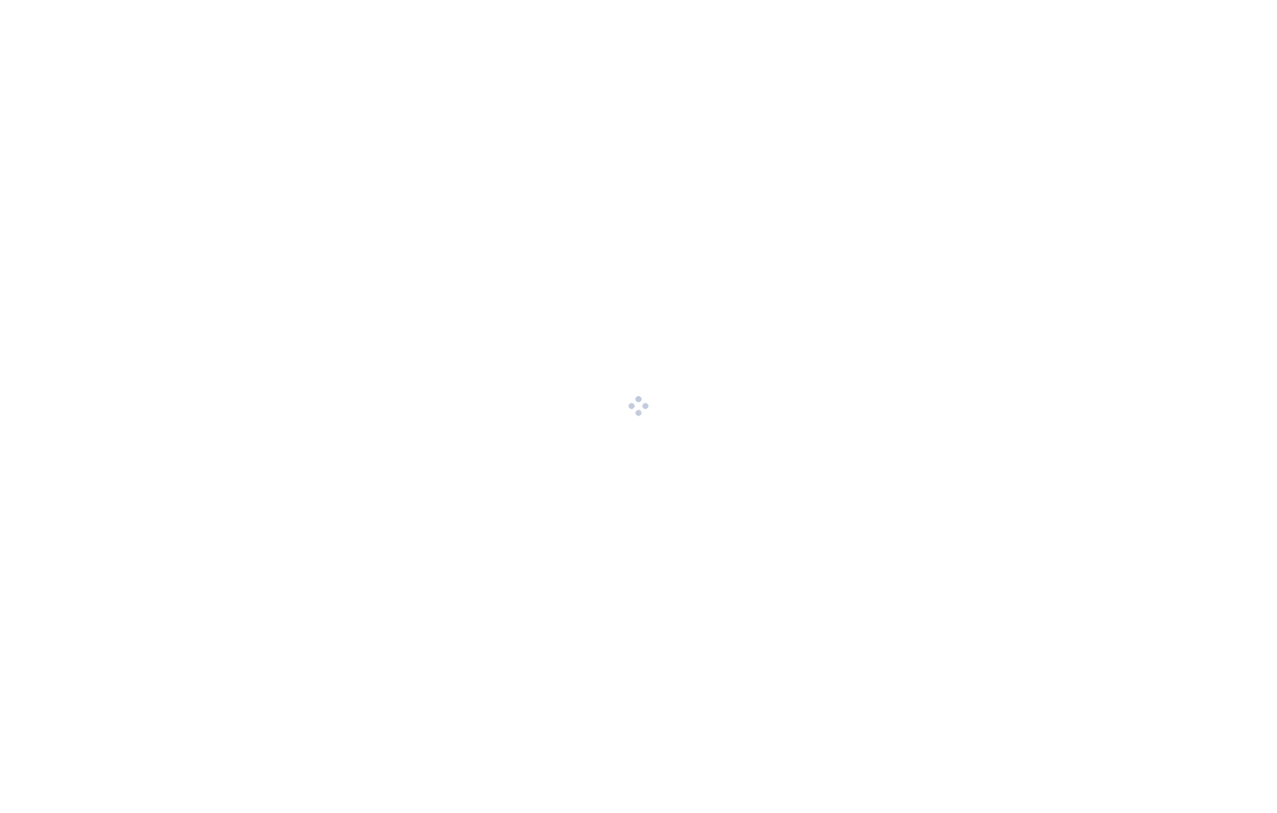 scroll, scrollTop: 0, scrollLeft: 0, axis: both 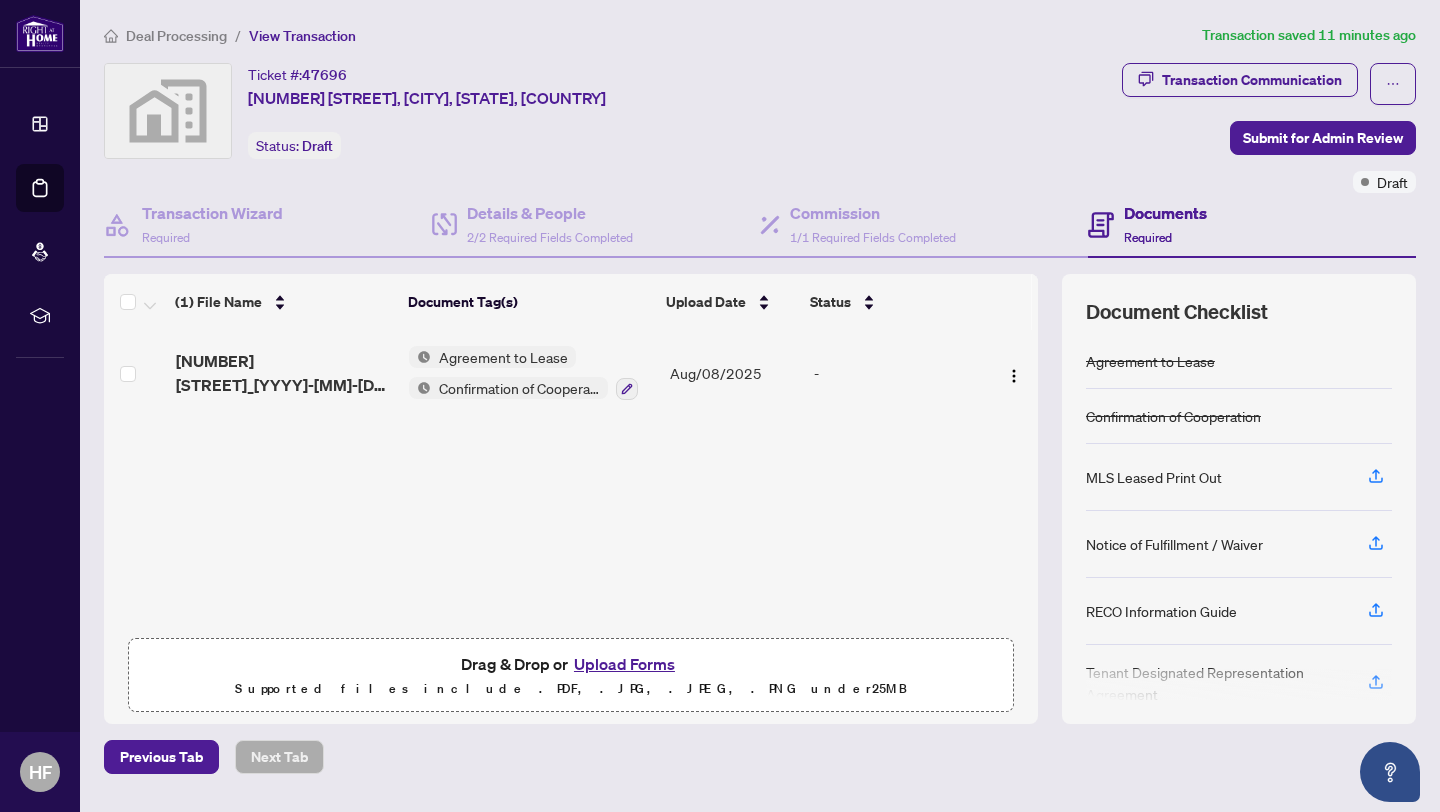 click on "Drag & Drop or Upload Forms" at bounding box center [571, 664] 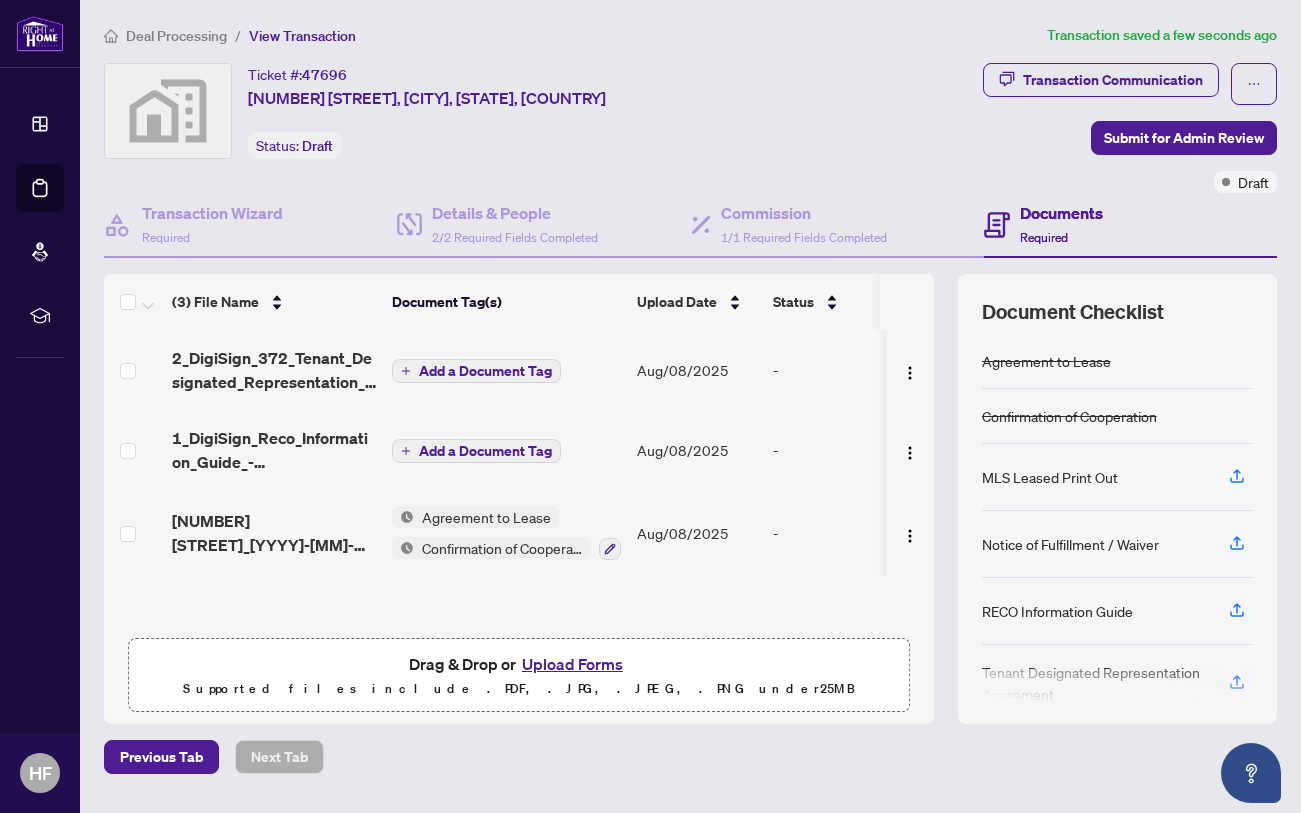 click on "Add a Document Tag" at bounding box center (485, 371) 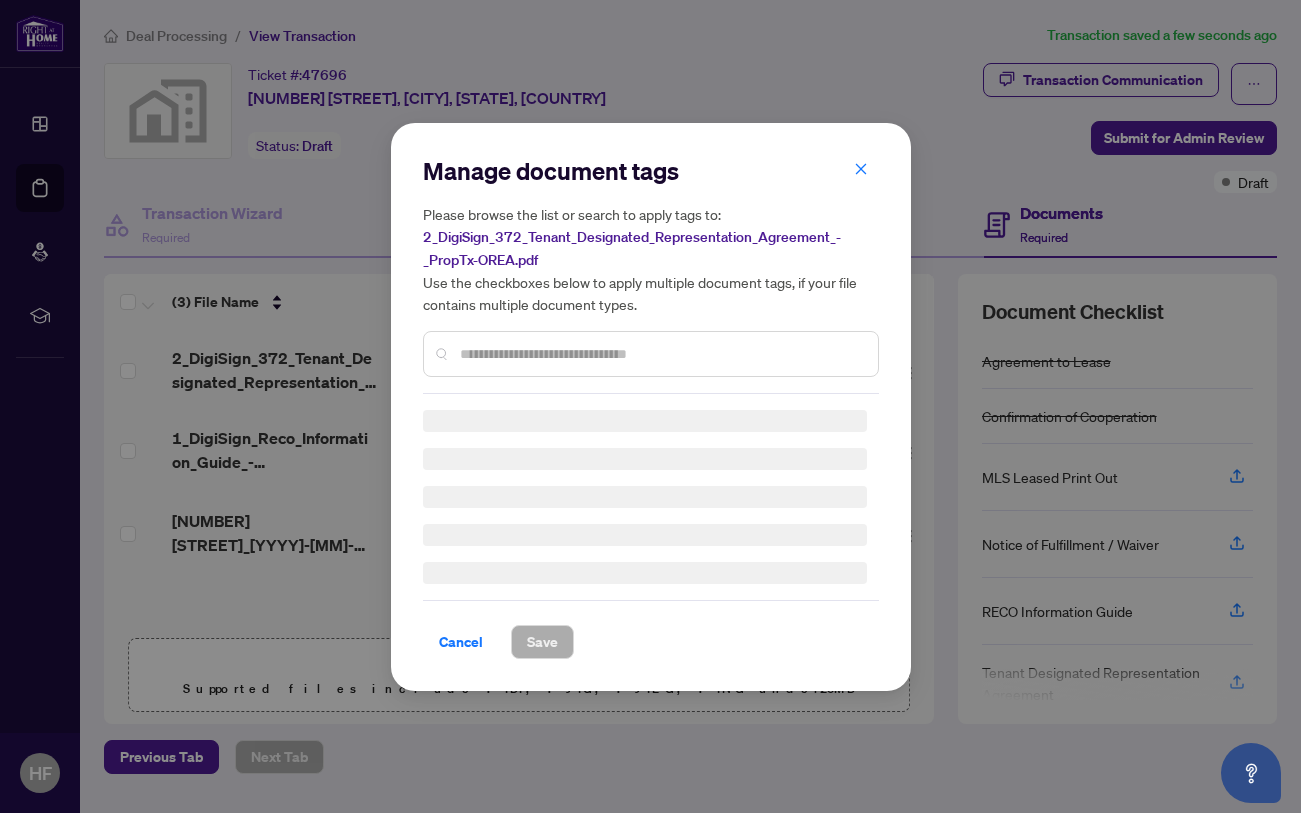 click on "Manage document tags Please browse the list or search to apply tags to:   2_DigiSign_372_Tenant_Designated_Representation_Agreement_-_PropTx-OREA.pdf   Use the checkboxes below to apply multiple document tags, if your file contains multiple document types.   Cancel Save" at bounding box center (651, 407) 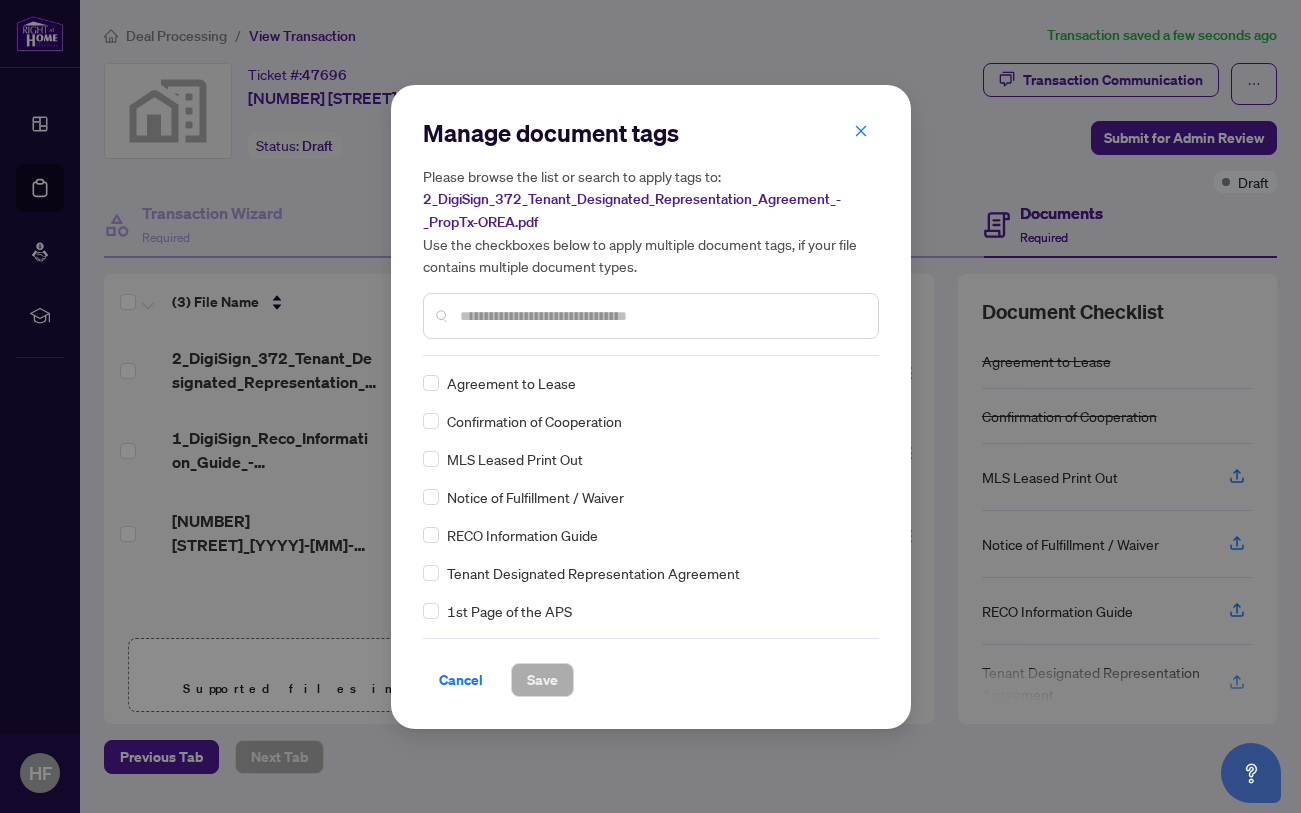 click at bounding box center [651, 316] 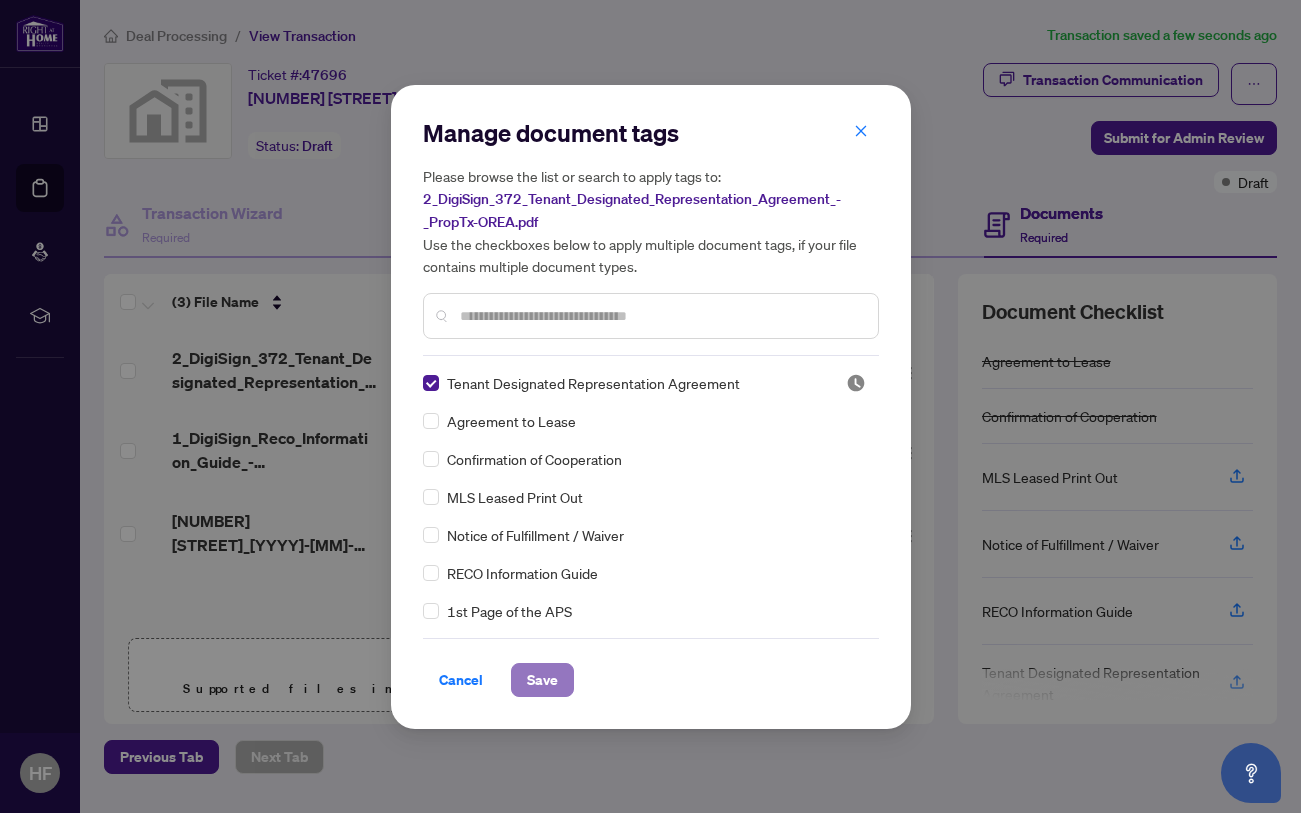 click on "Save" at bounding box center (542, 680) 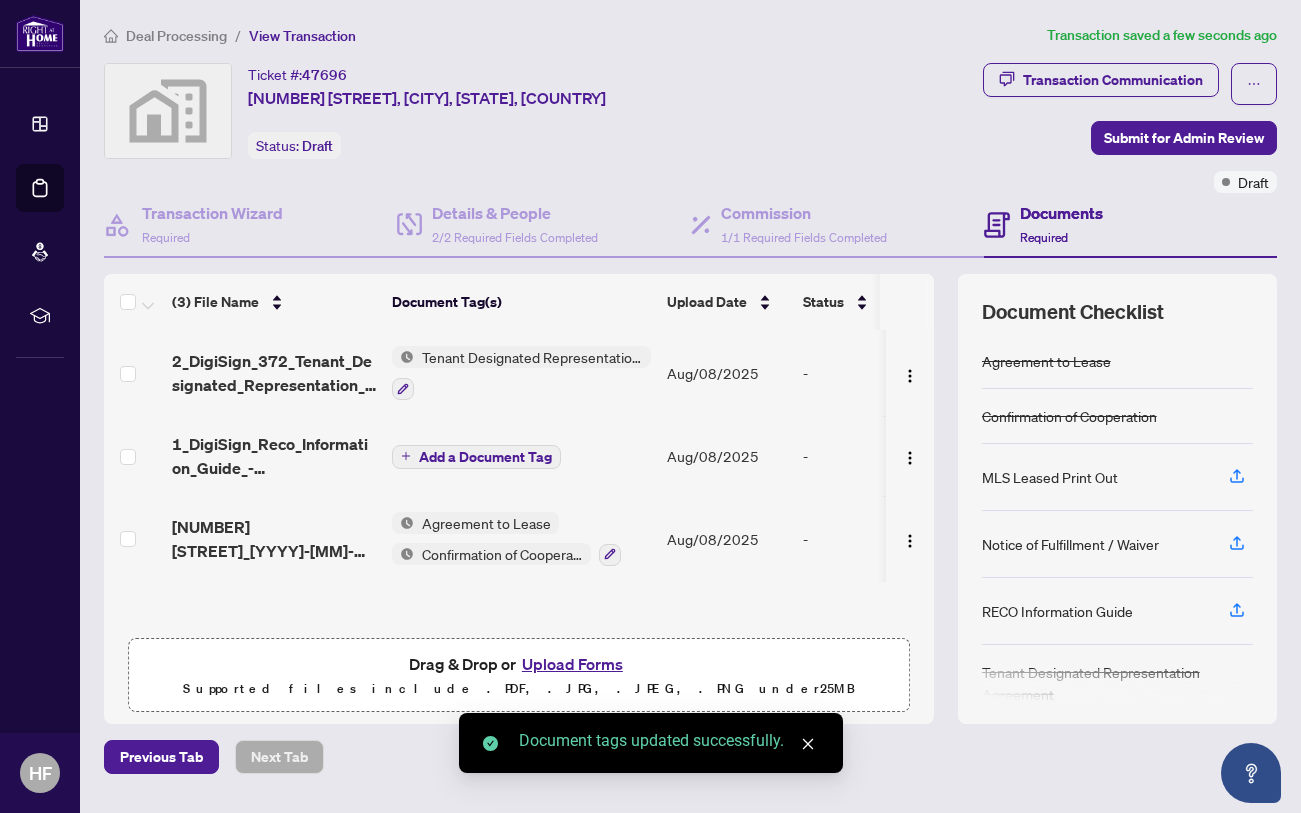click on "Add a Document Tag" at bounding box center [485, 457] 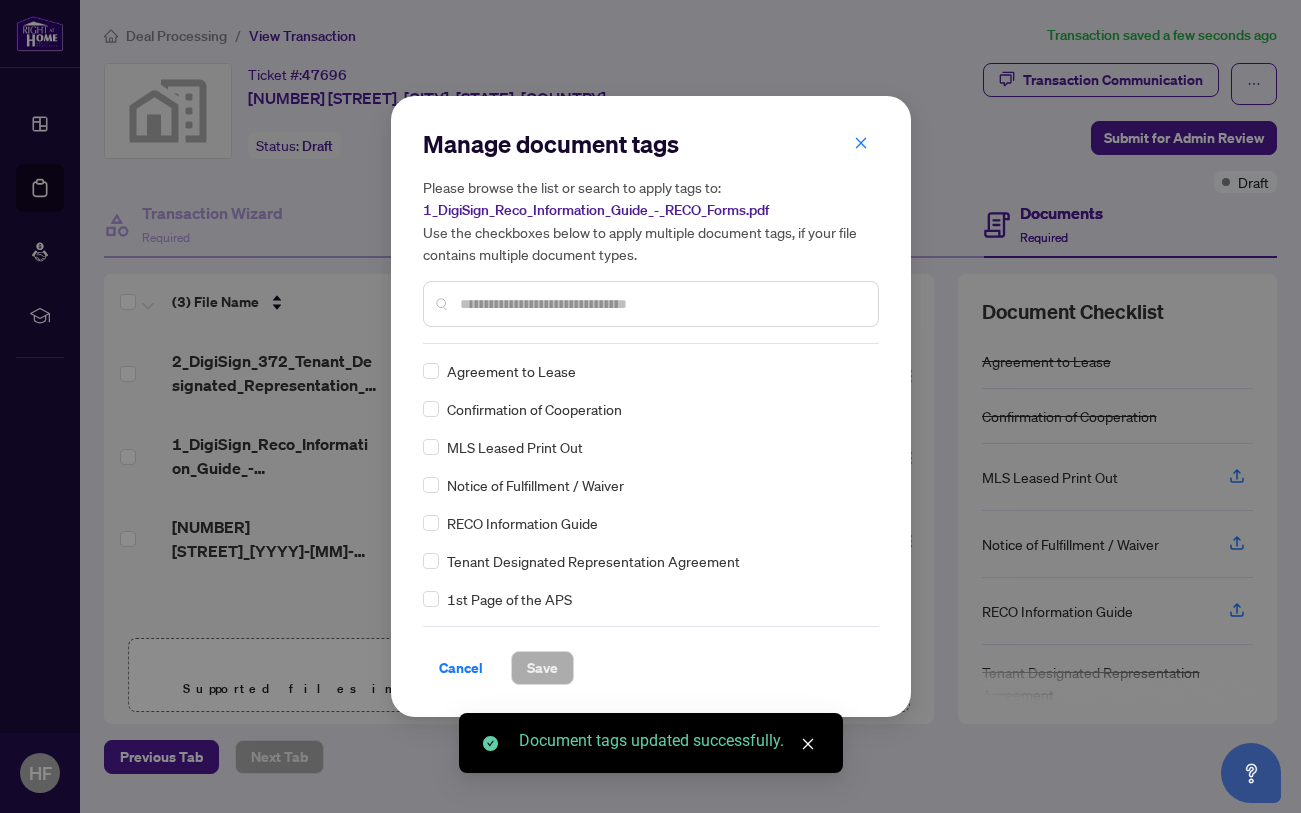 click on "Manage document tags Please browse the list or search to apply tags to:   1_DigiSign_Reco_Information_Guide_-_RECO_Forms.pdf   Use the checkboxes below to apply multiple document tags, if your file contains multiple document types." at bounding box center (651, 236) 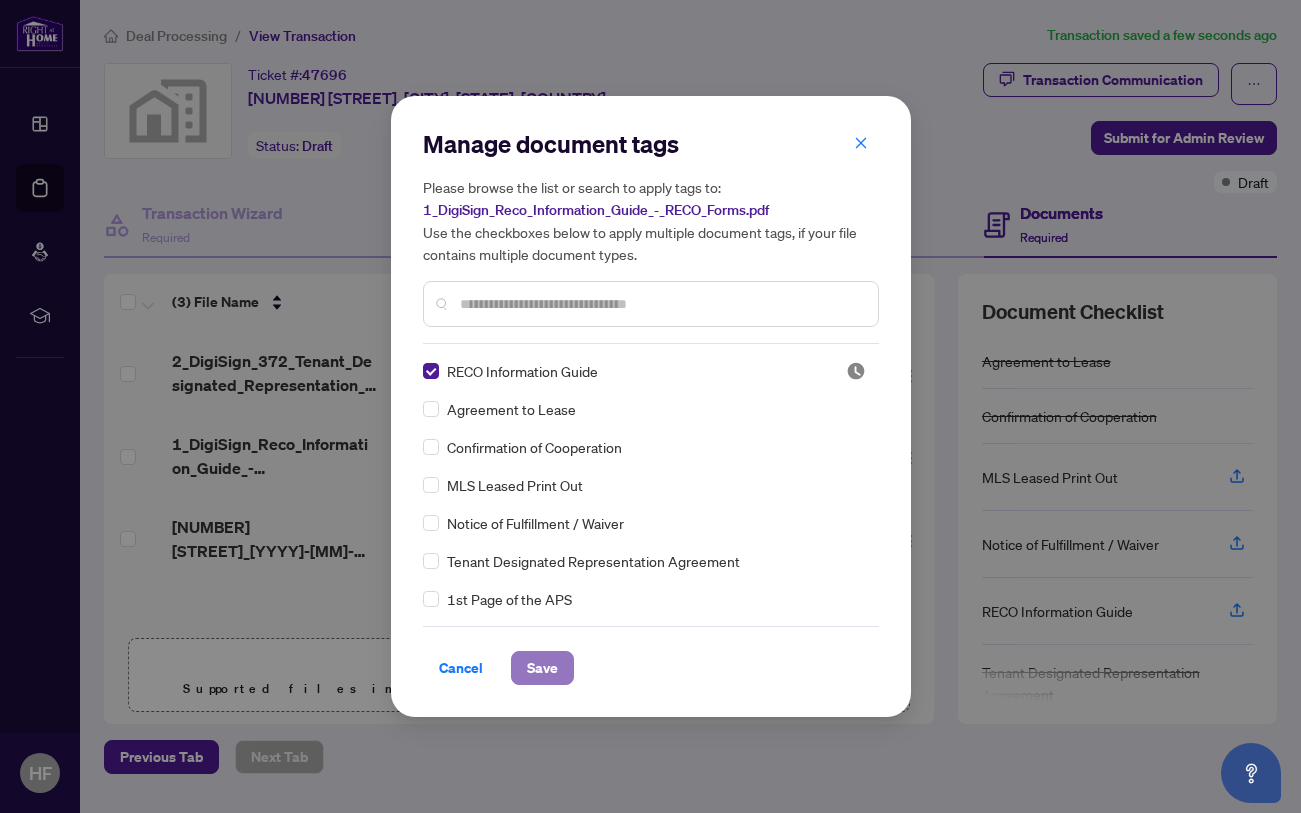 click on "Save" at bounding box center [542, 668] 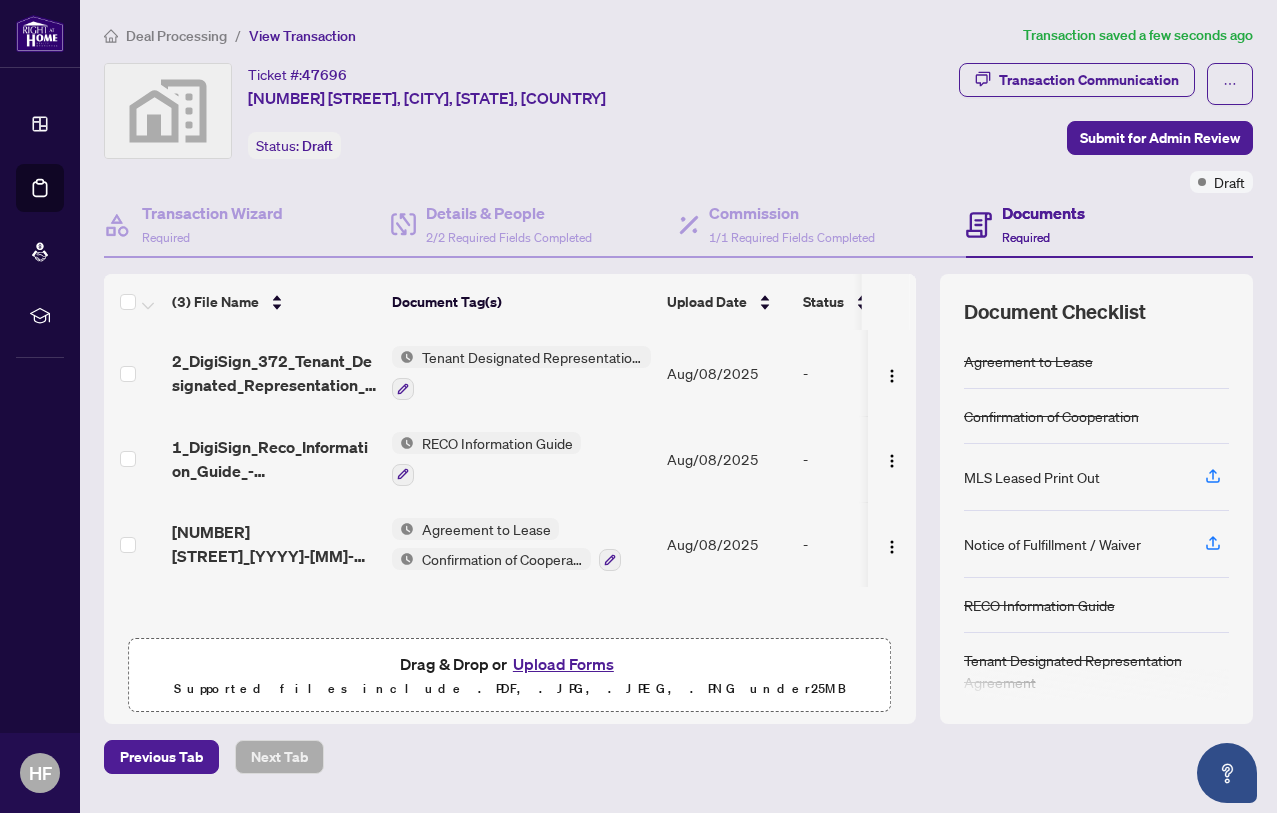 scroll, scrollTop: 1, scrollLeft: 0, axis: vertical 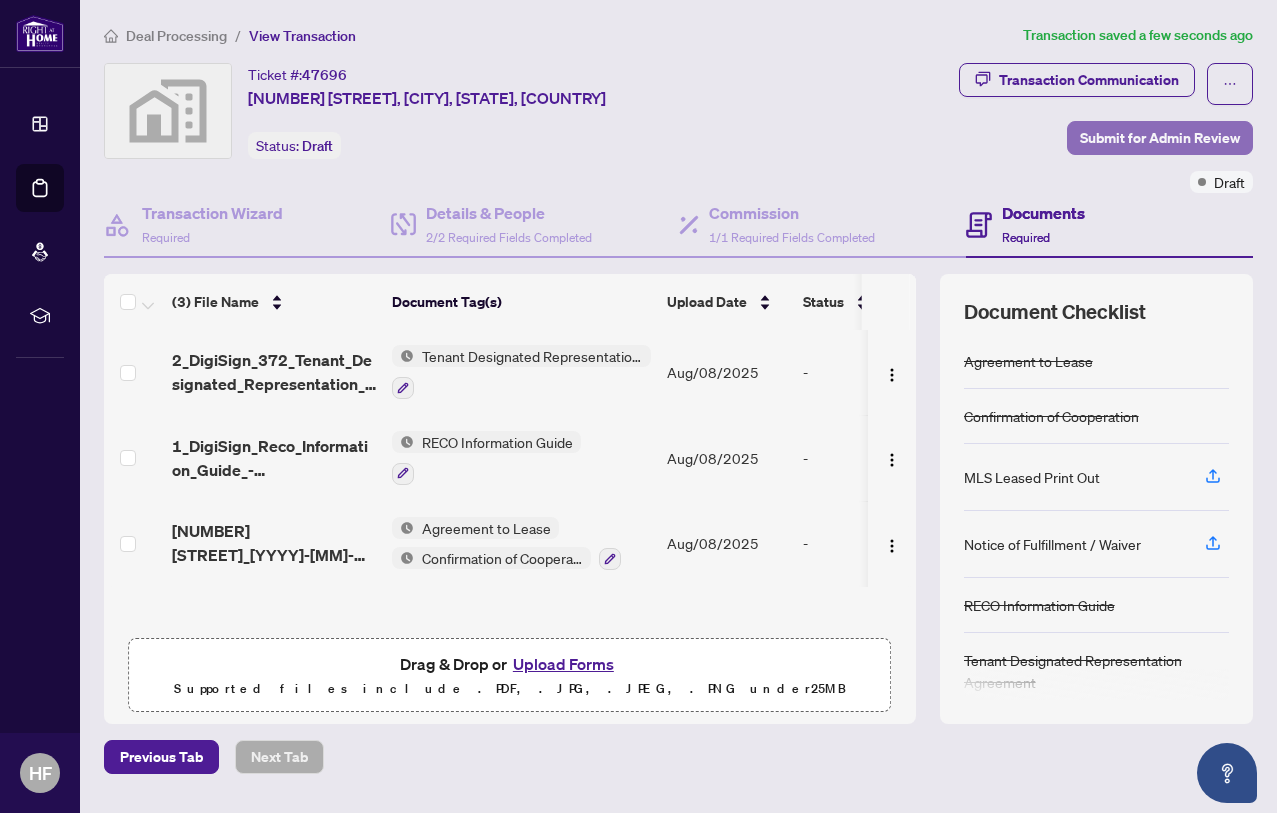 click on "Submit for Admin Review" at bounding box center [1160, 138] 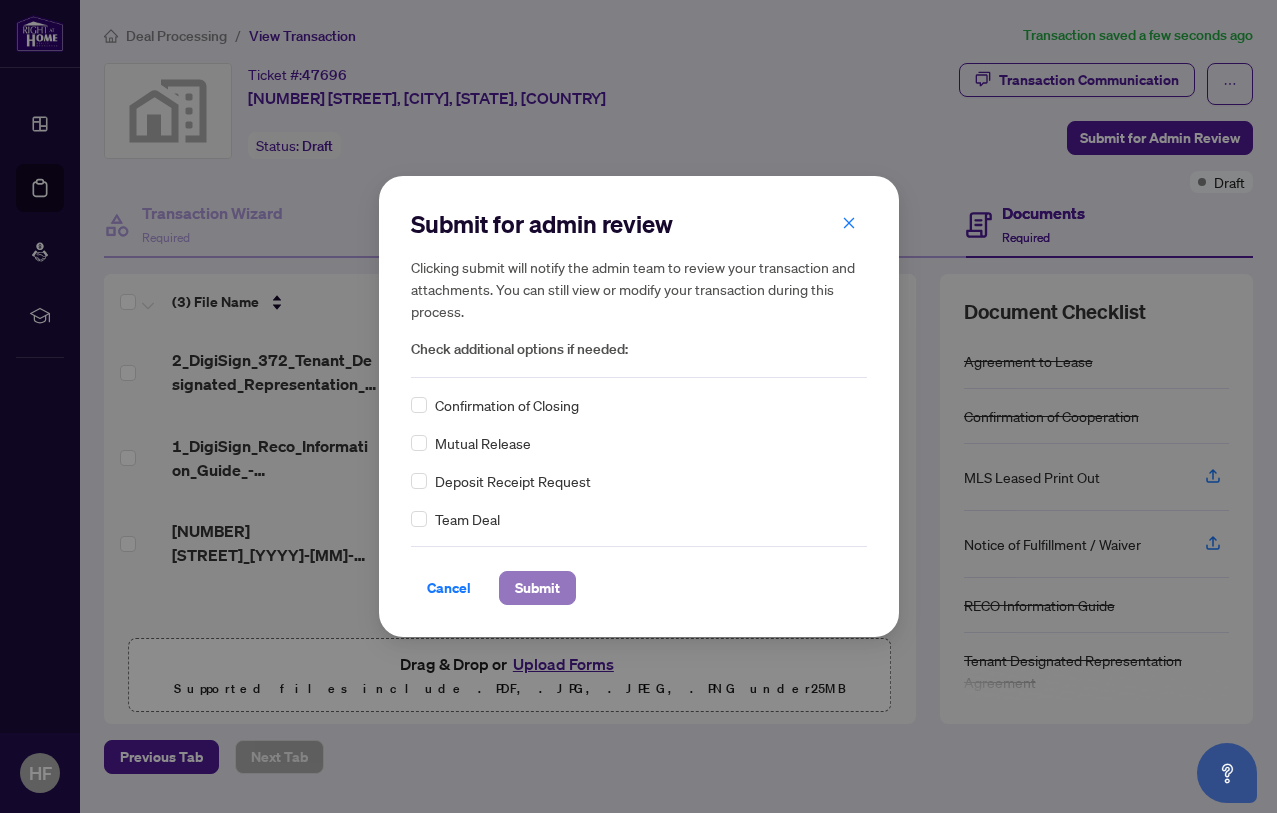 click on "Submit" at bounding box center (537, 588) 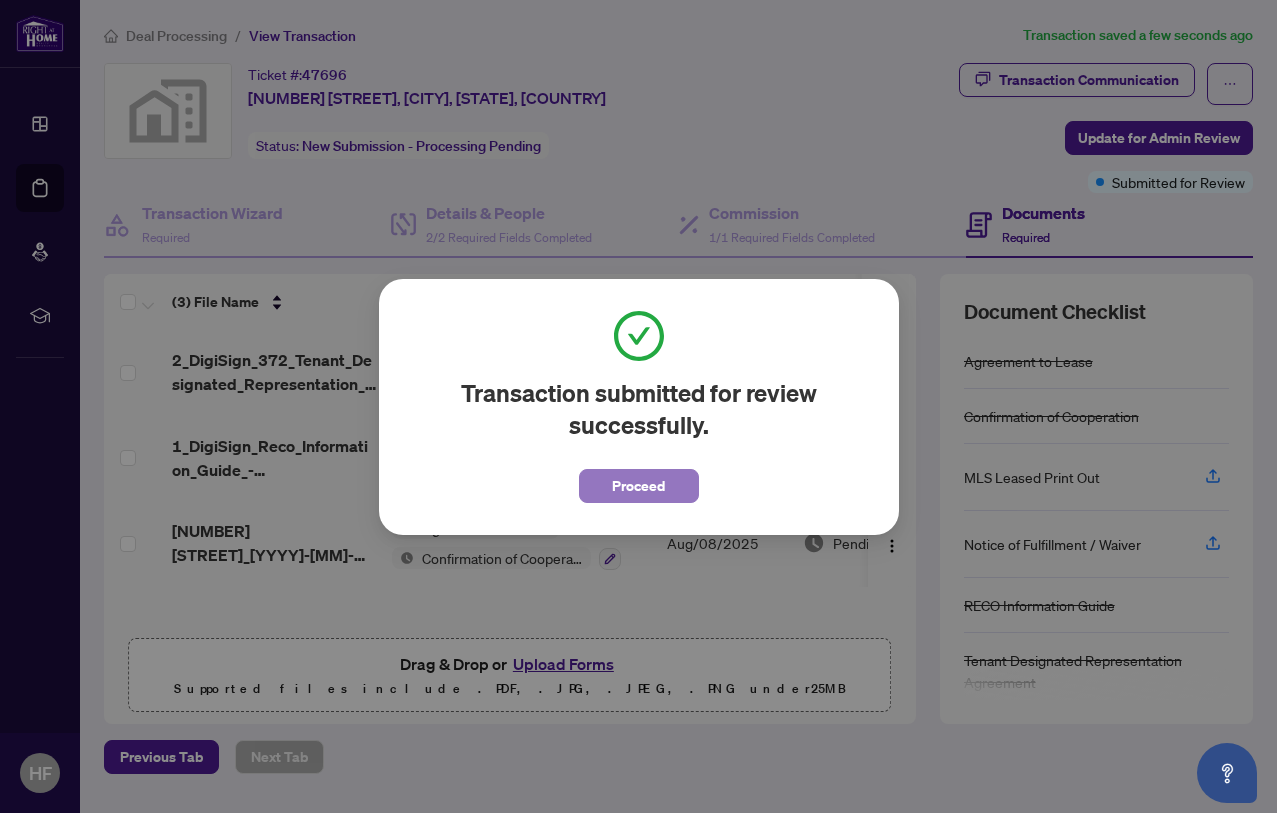 click on "Proceed" at bounding box center (638, 486) 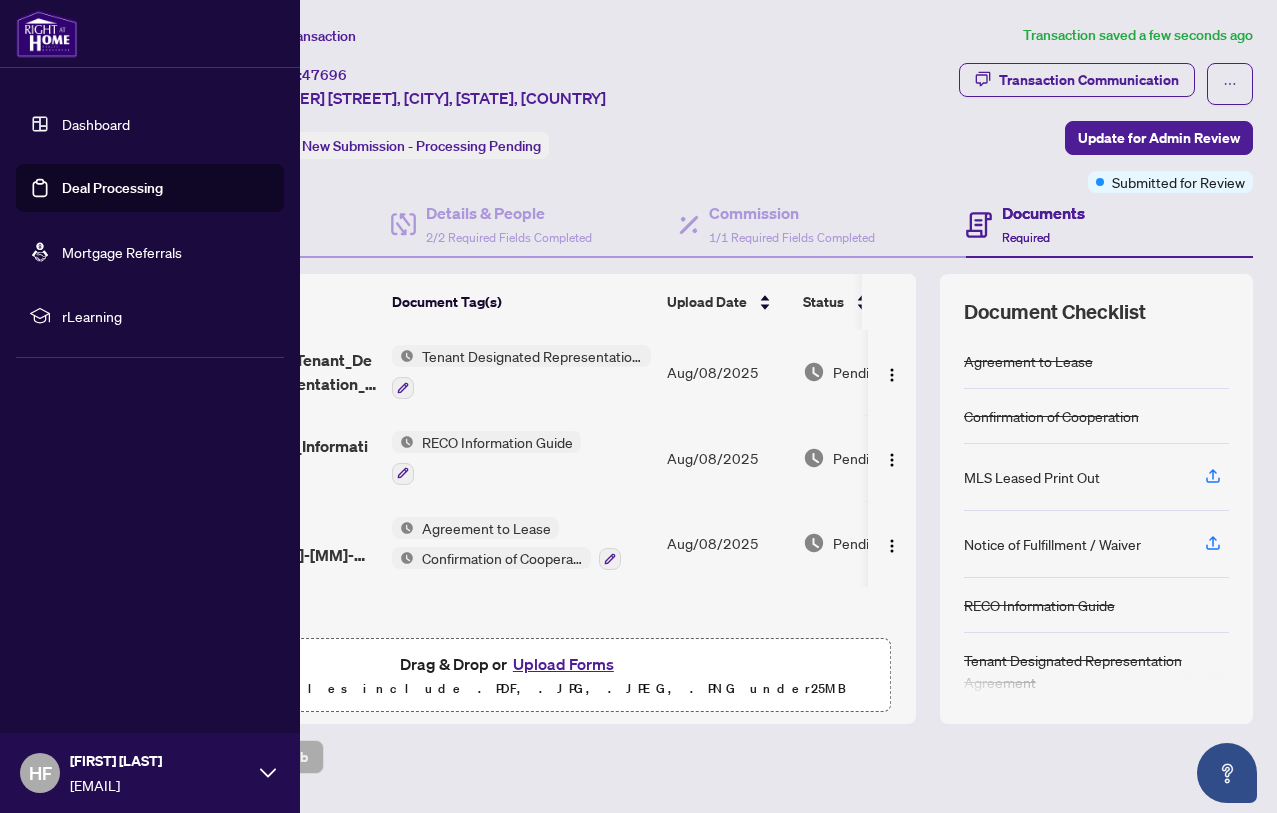 click at bounding box center (47, 34) 